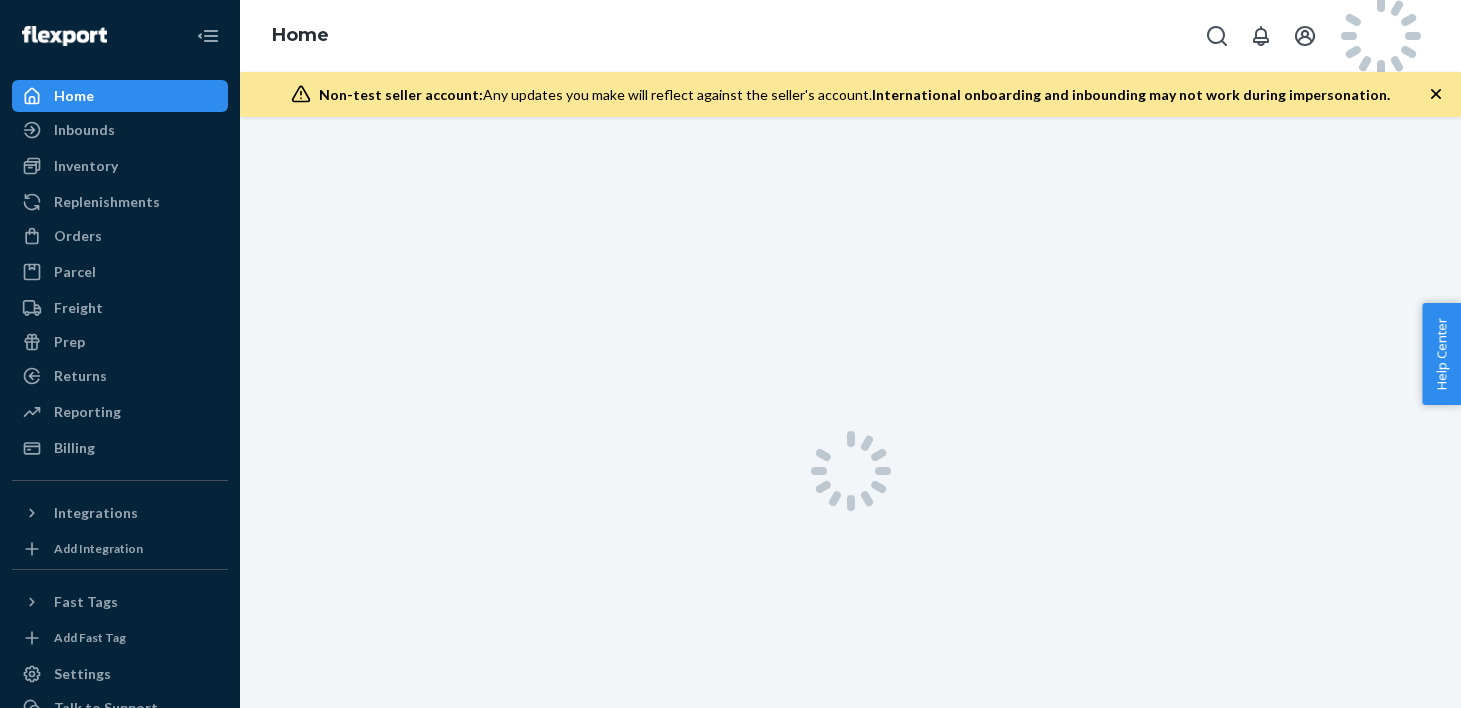 scroll, scrollTop: 0, scrollLeft: 0, axis: both 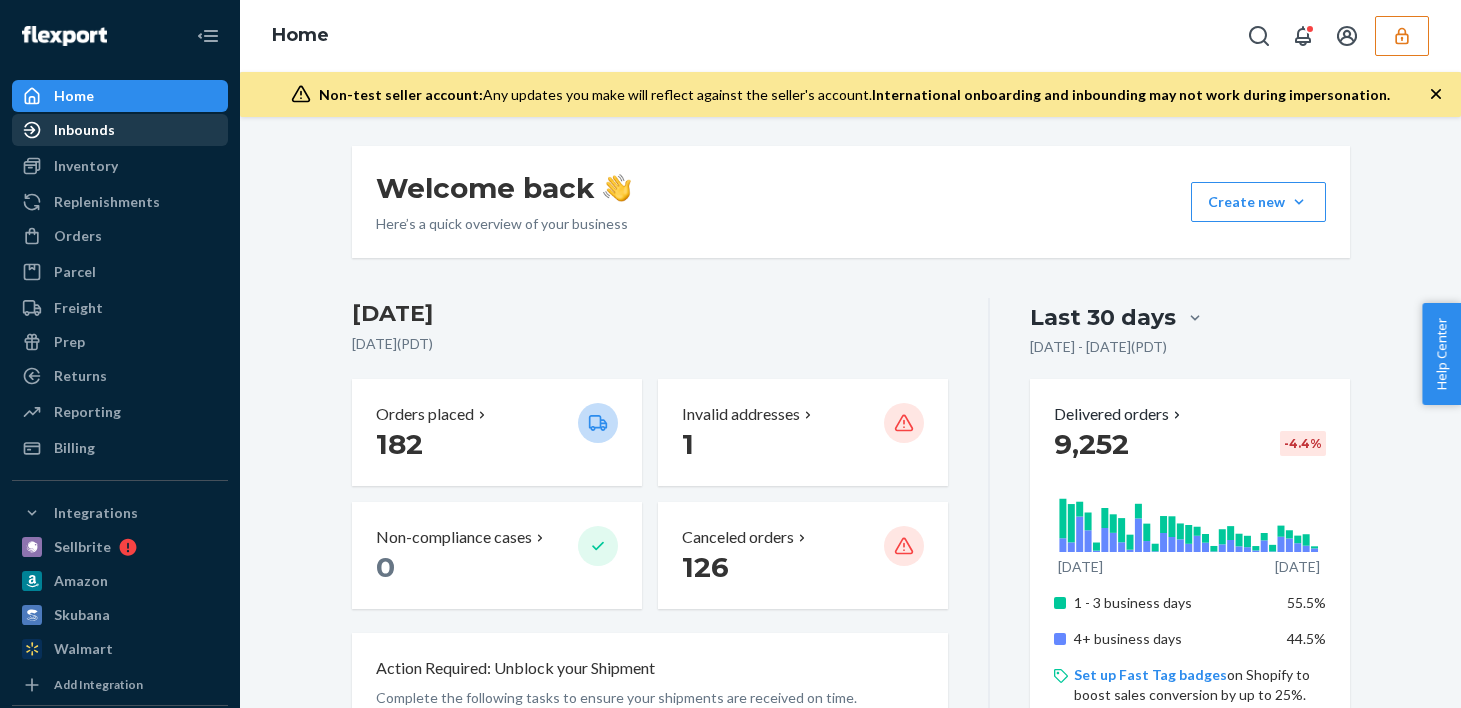 click on "Inbounds" at bounding box center (120, 130) 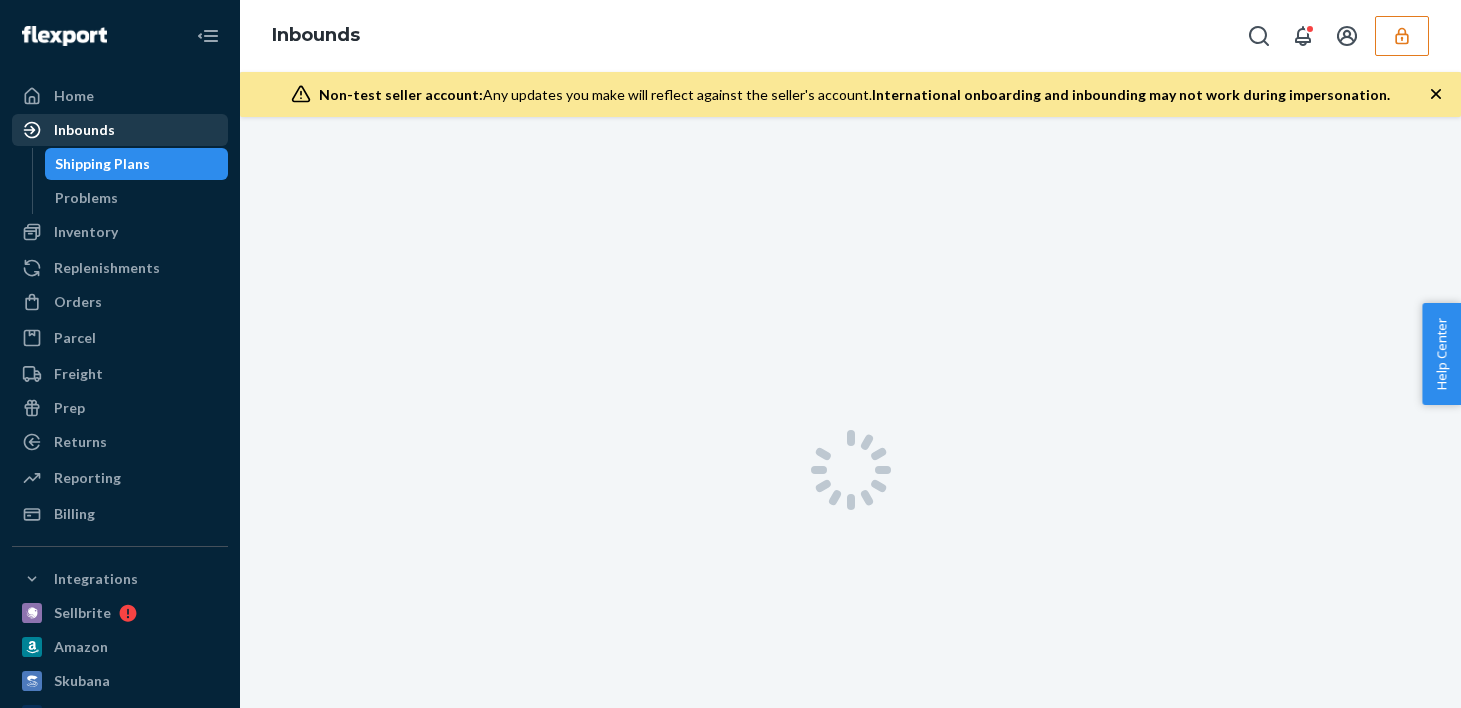 scroll, scrollTop: 0, scrollLeft: 0, axis: both 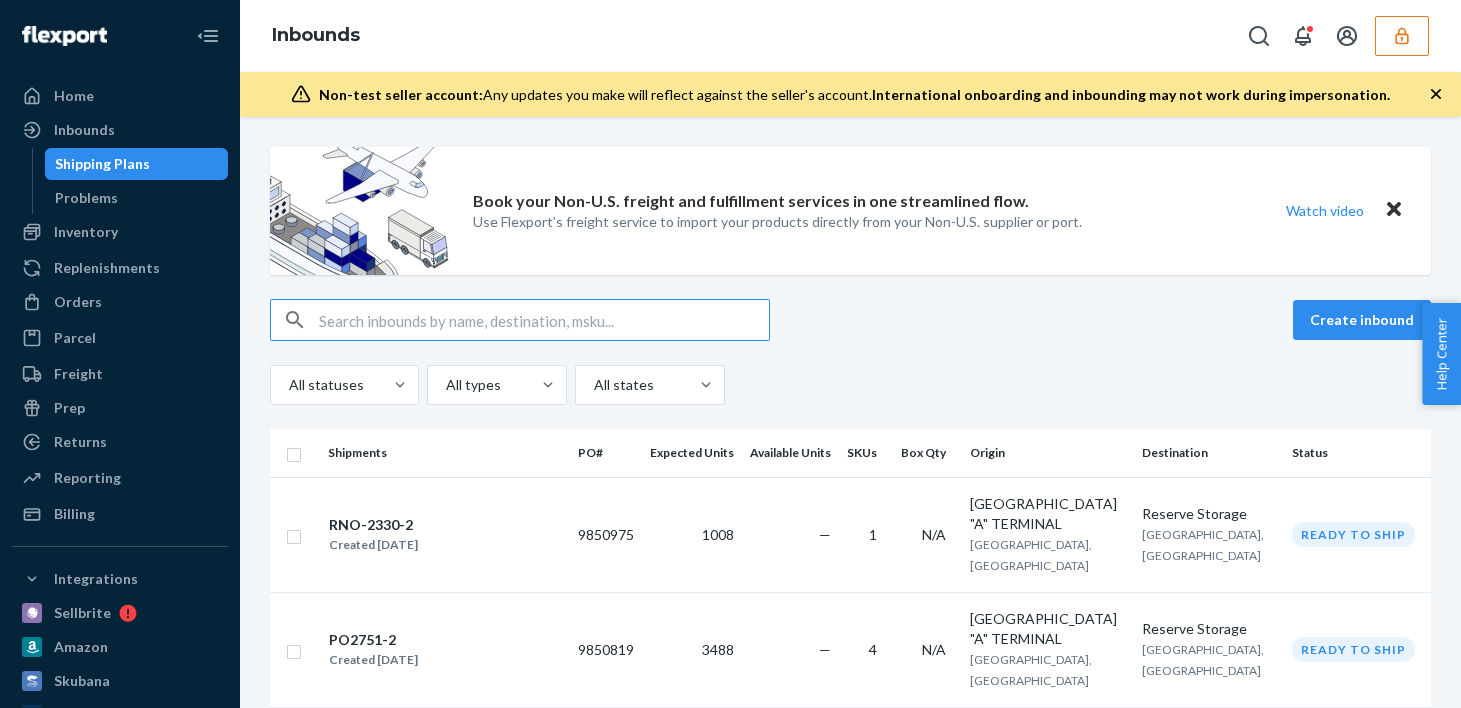 click on "Inbounds" at bounding box center [850, 36] 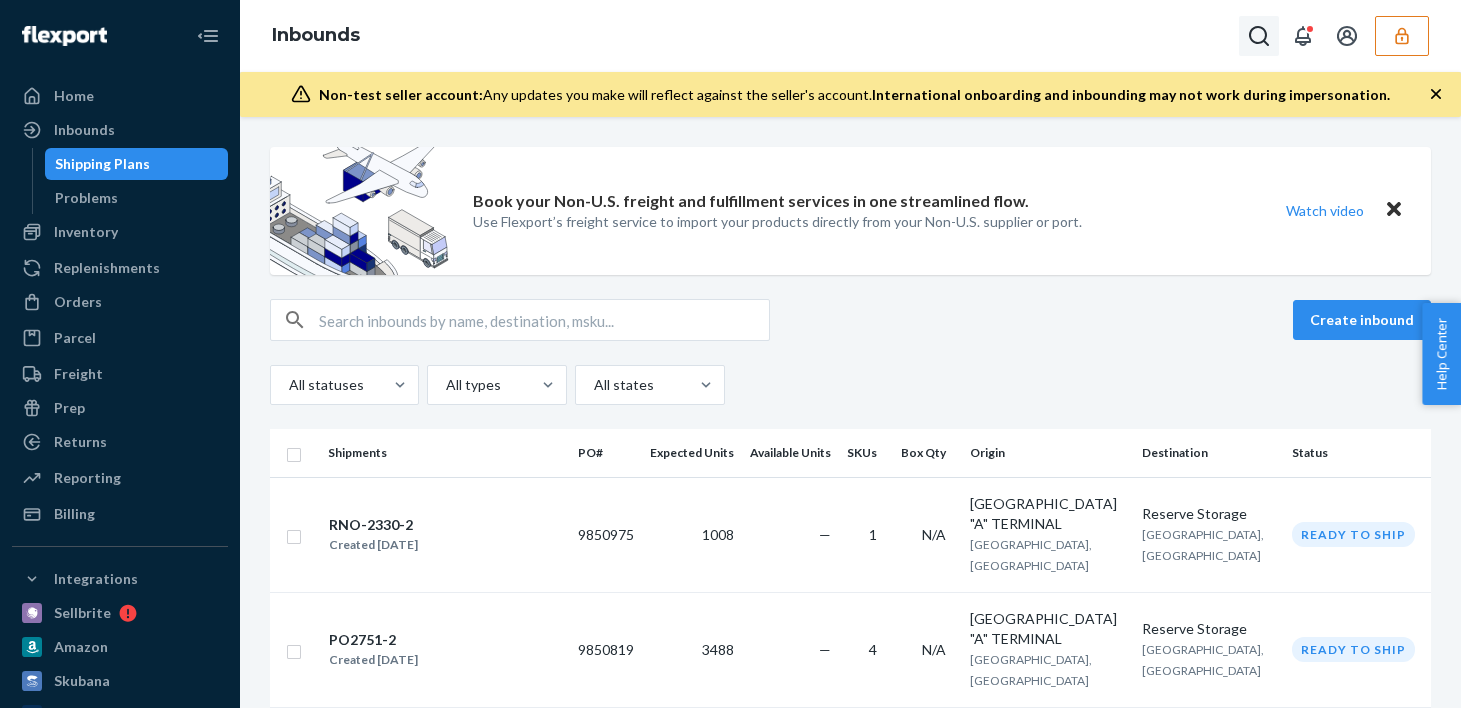 click at bounding box center [1259, 36] 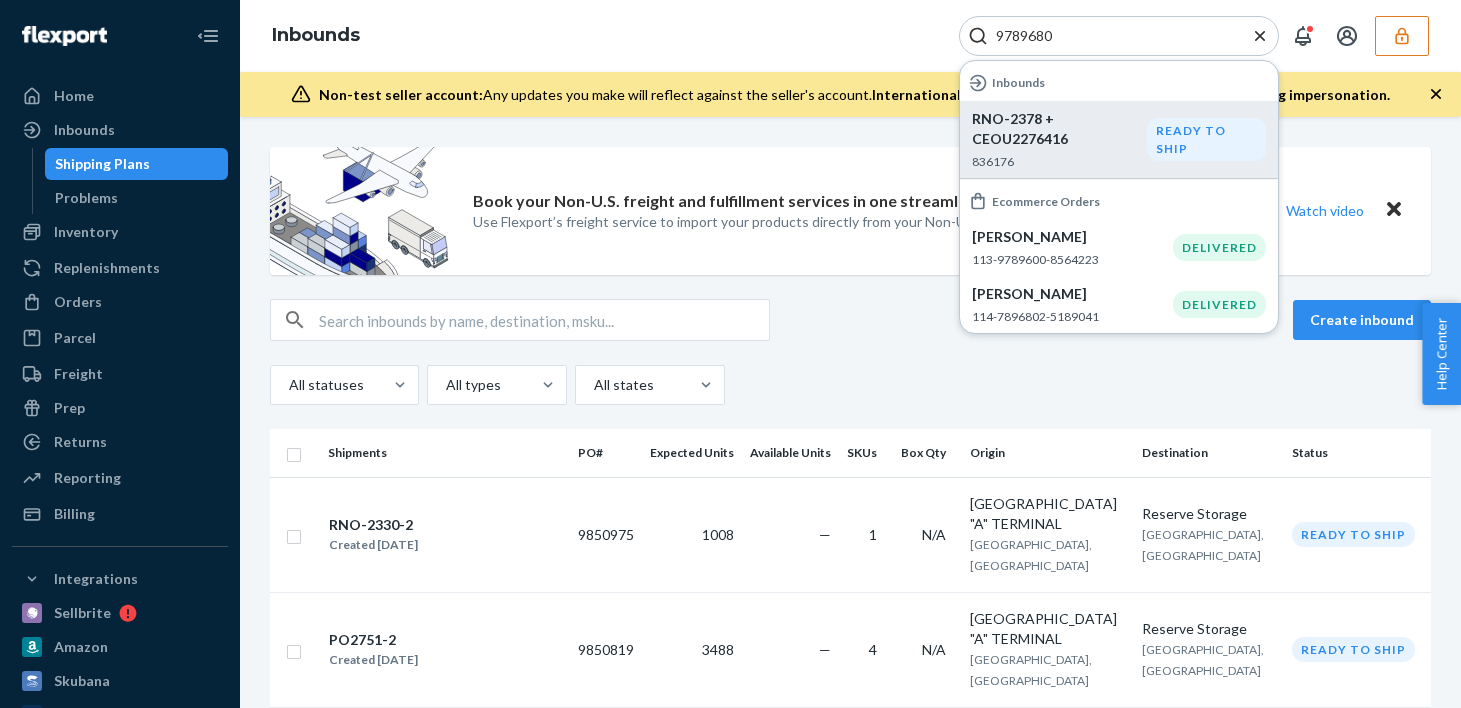 type on "9789680" 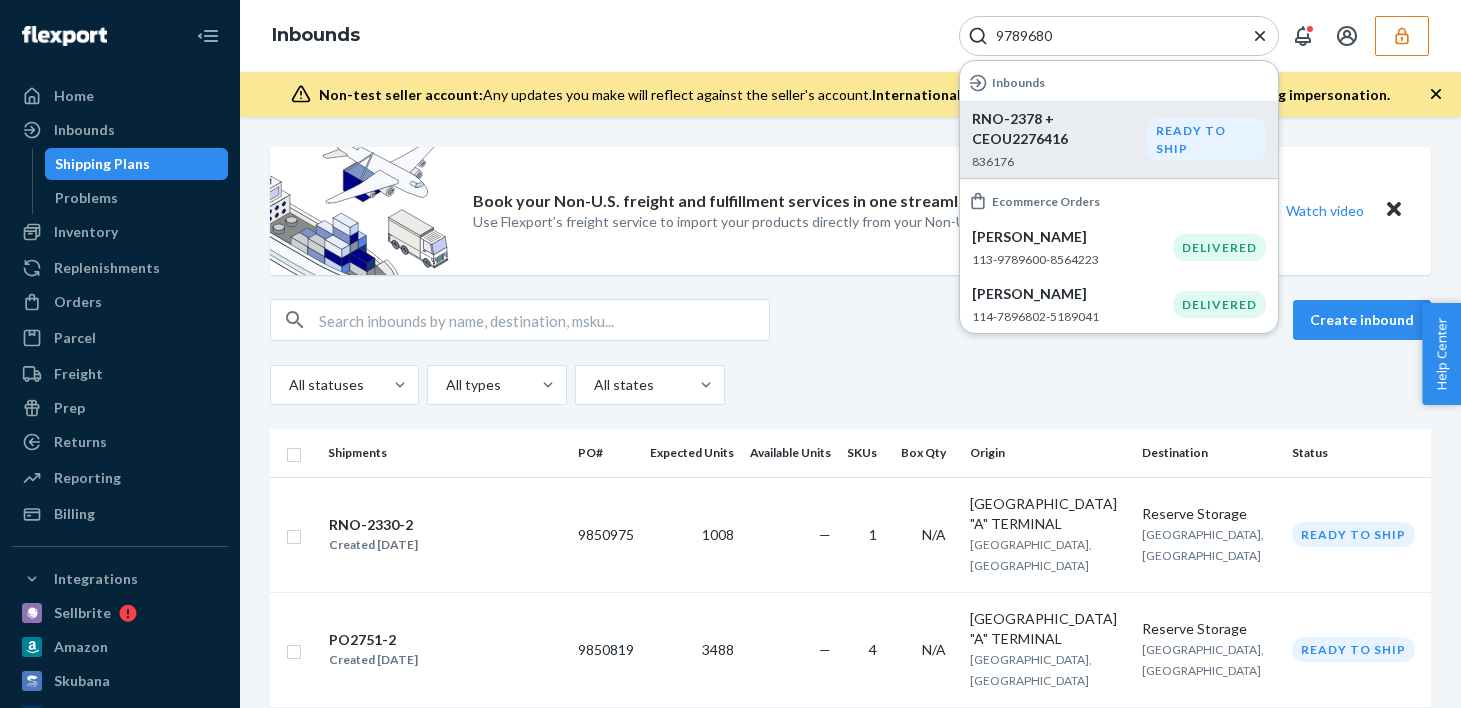click on "RNO-2378 + CEOU2276416" at bounding box center (1059, 129) 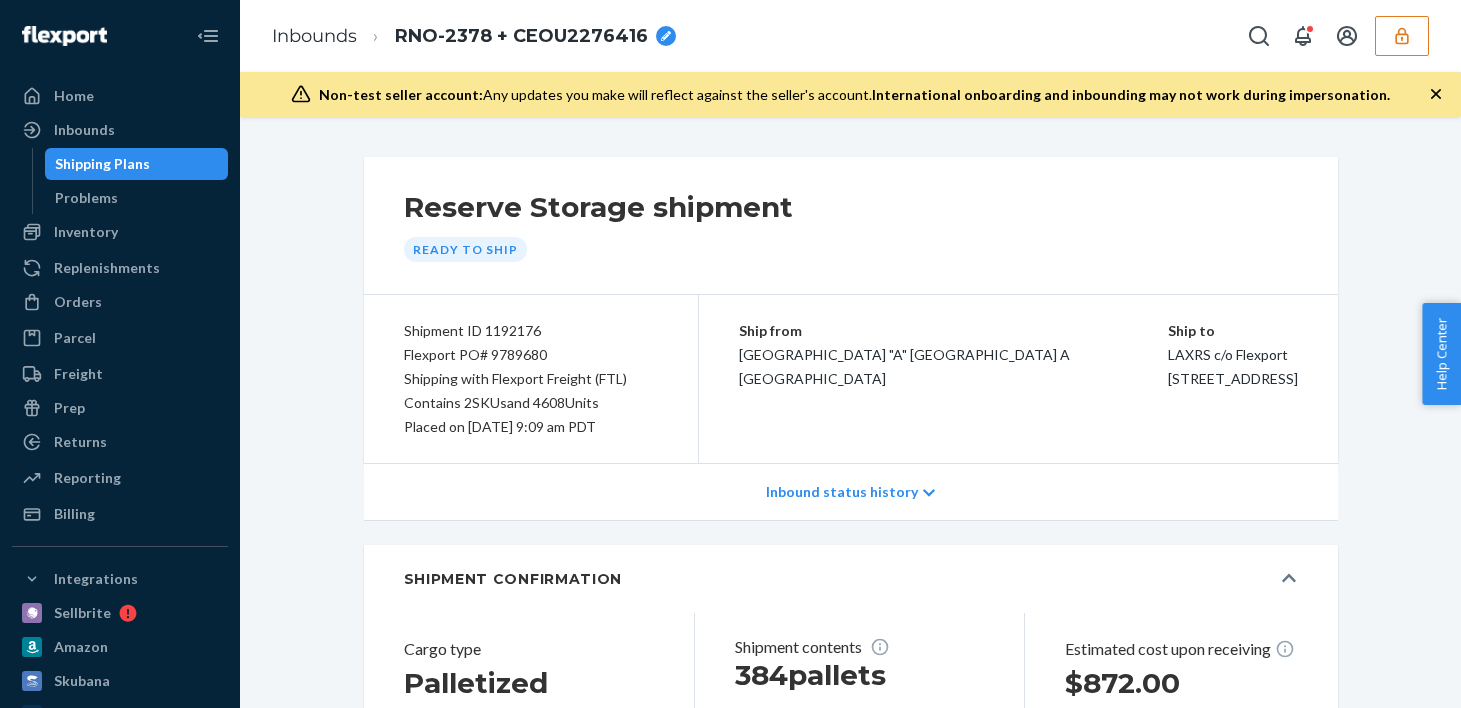 click on "Flexport PO# 9789680" at bounding box center (531, 355) 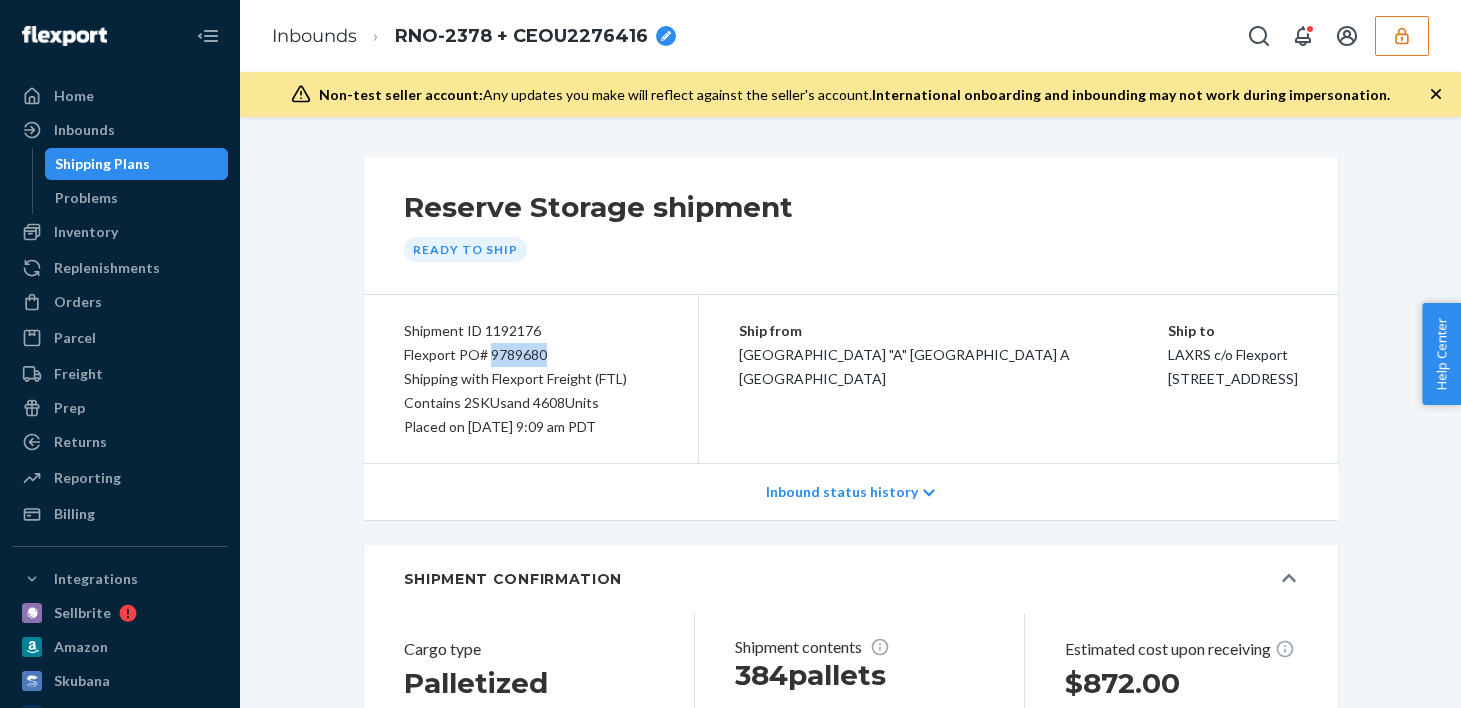 click on "Flexport PO# 9789680" at bounding box center (531, 355) 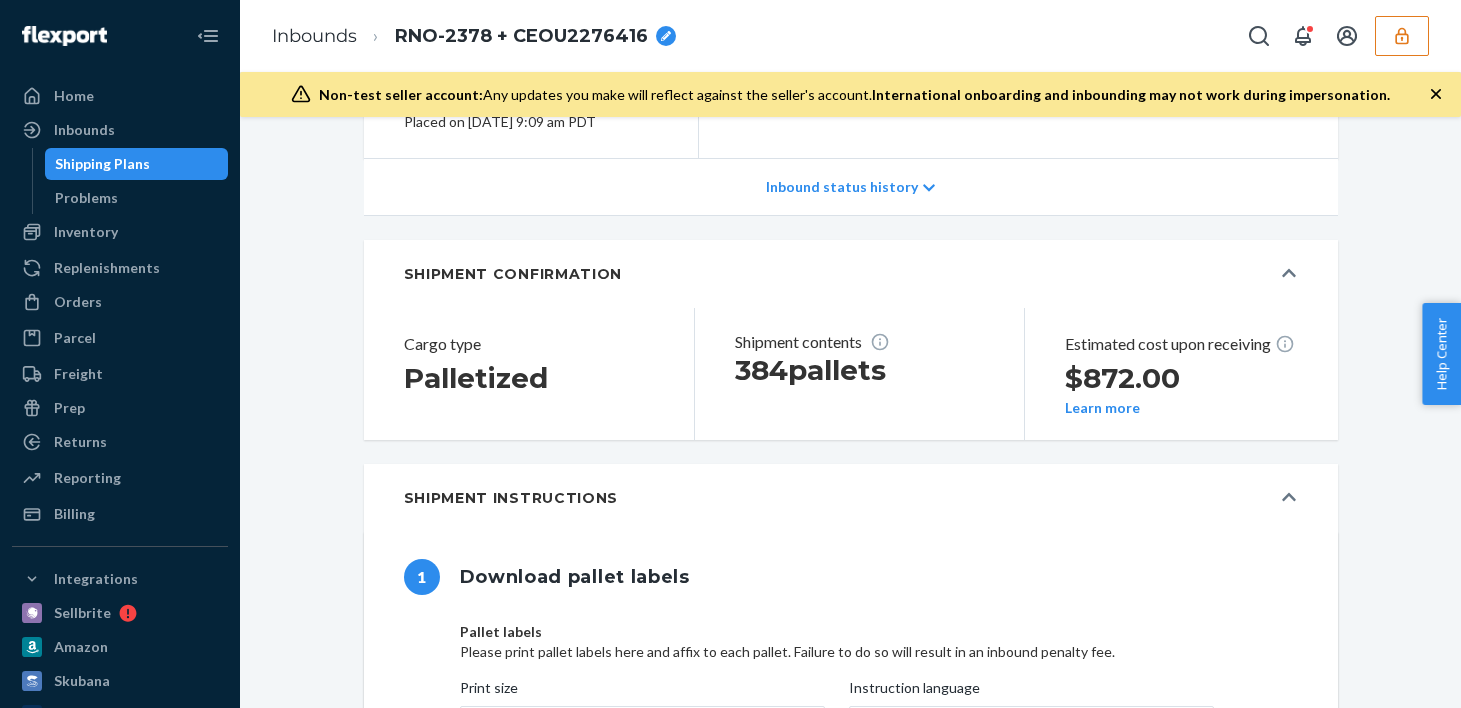 scroll, scrollTop: 313, scrollLeft: 0, axis: vertical 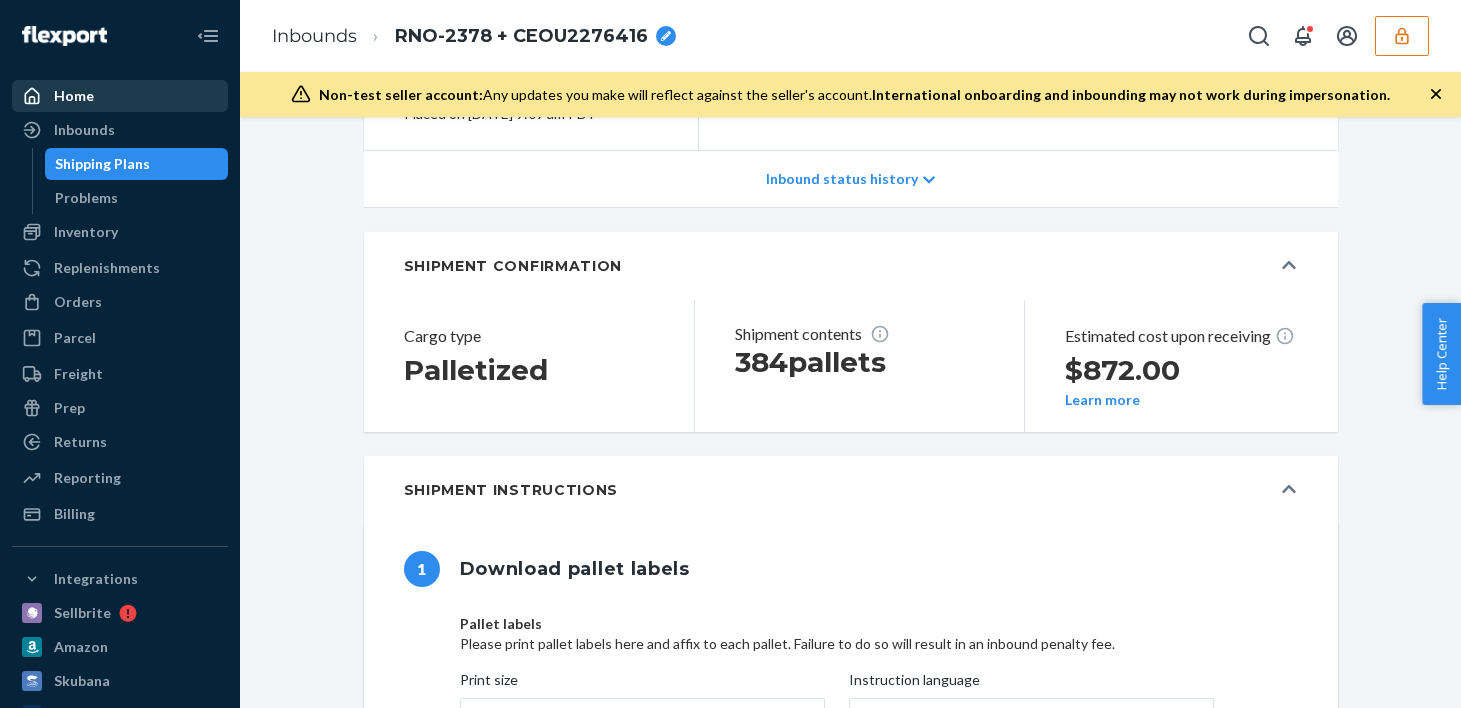 click on "Home" at bounding box center (120, 96) 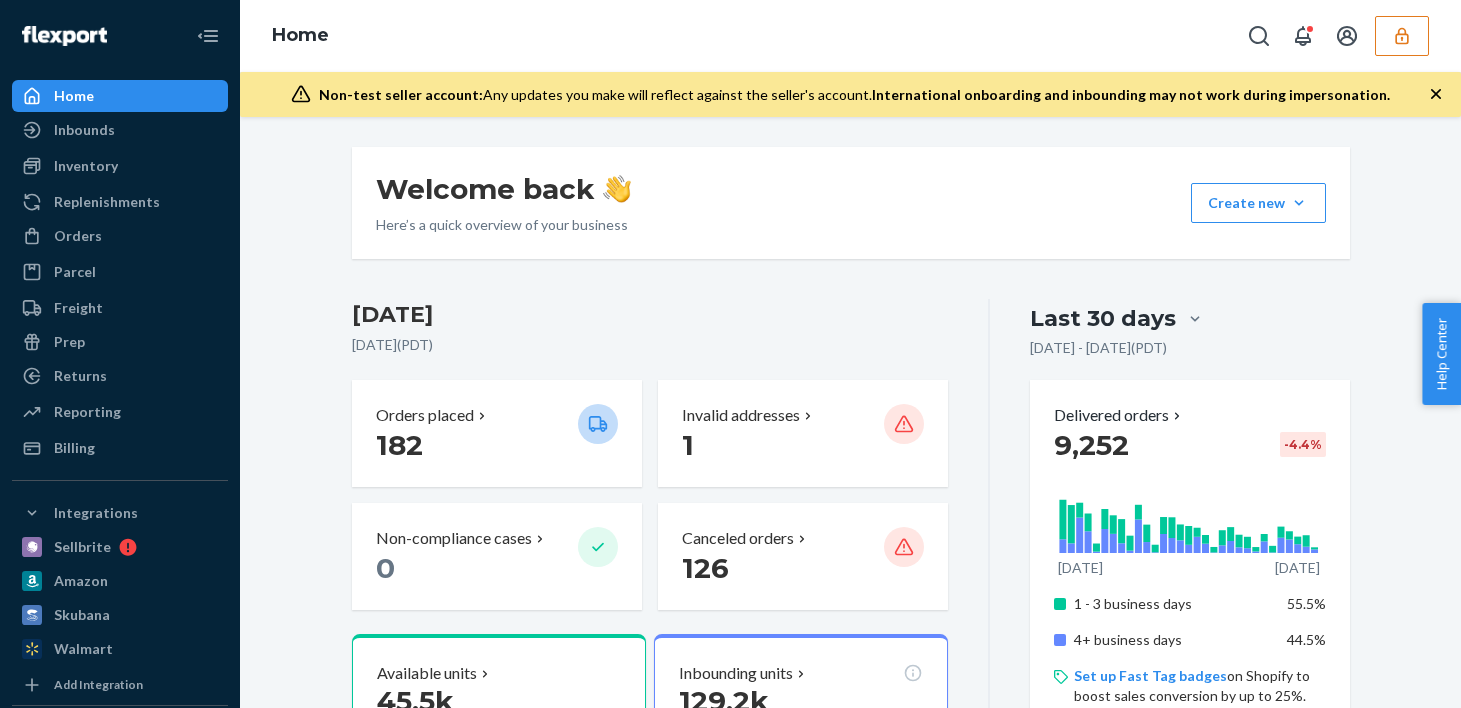 click 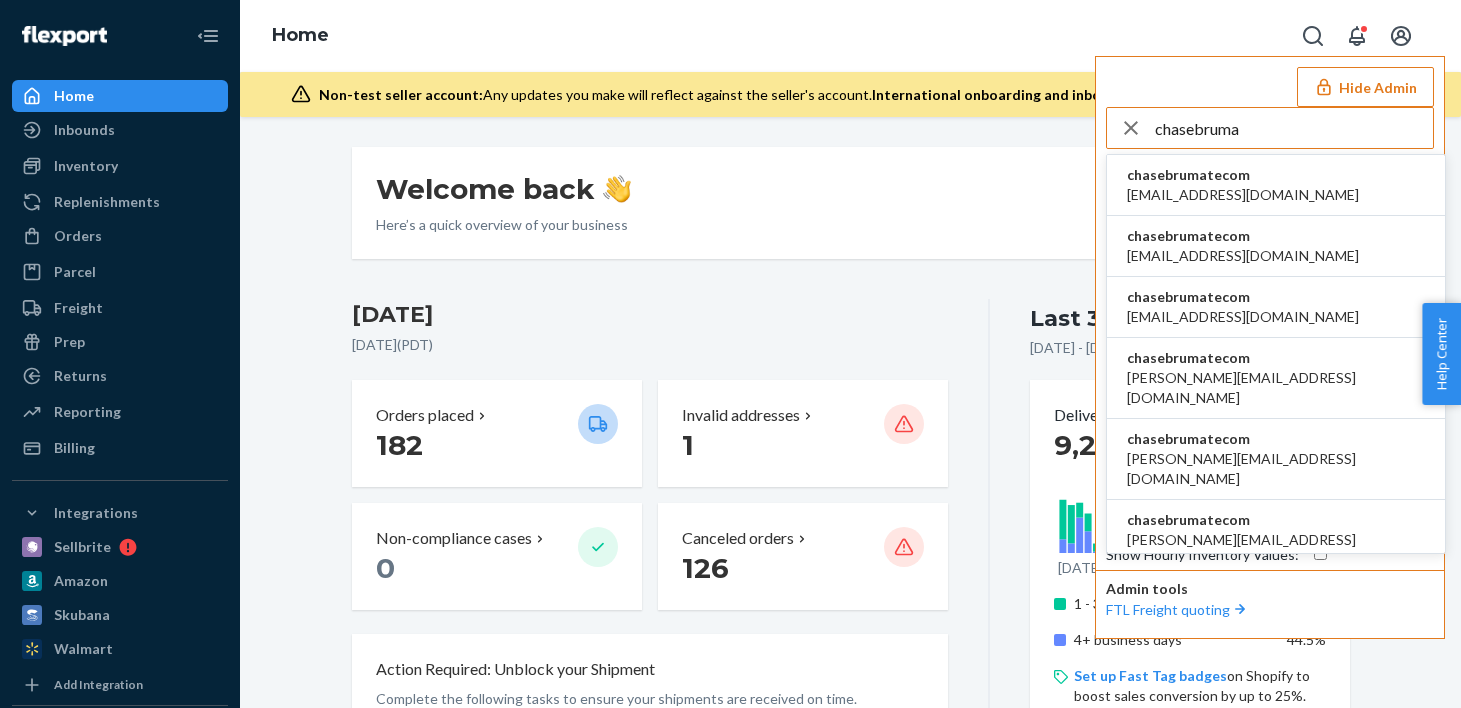 type on "chasebruma" 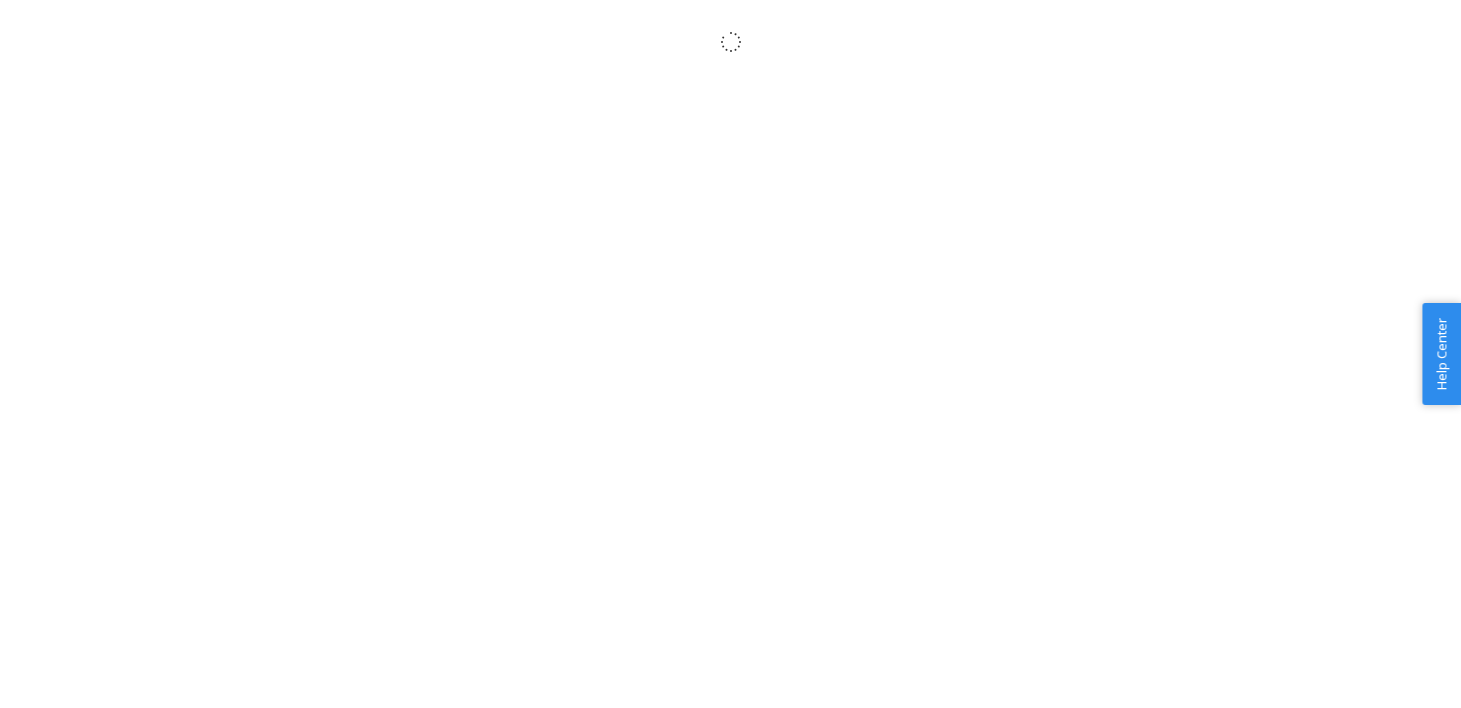 scroll, scrollTop: 0, scrollLeft: 0, axis: both 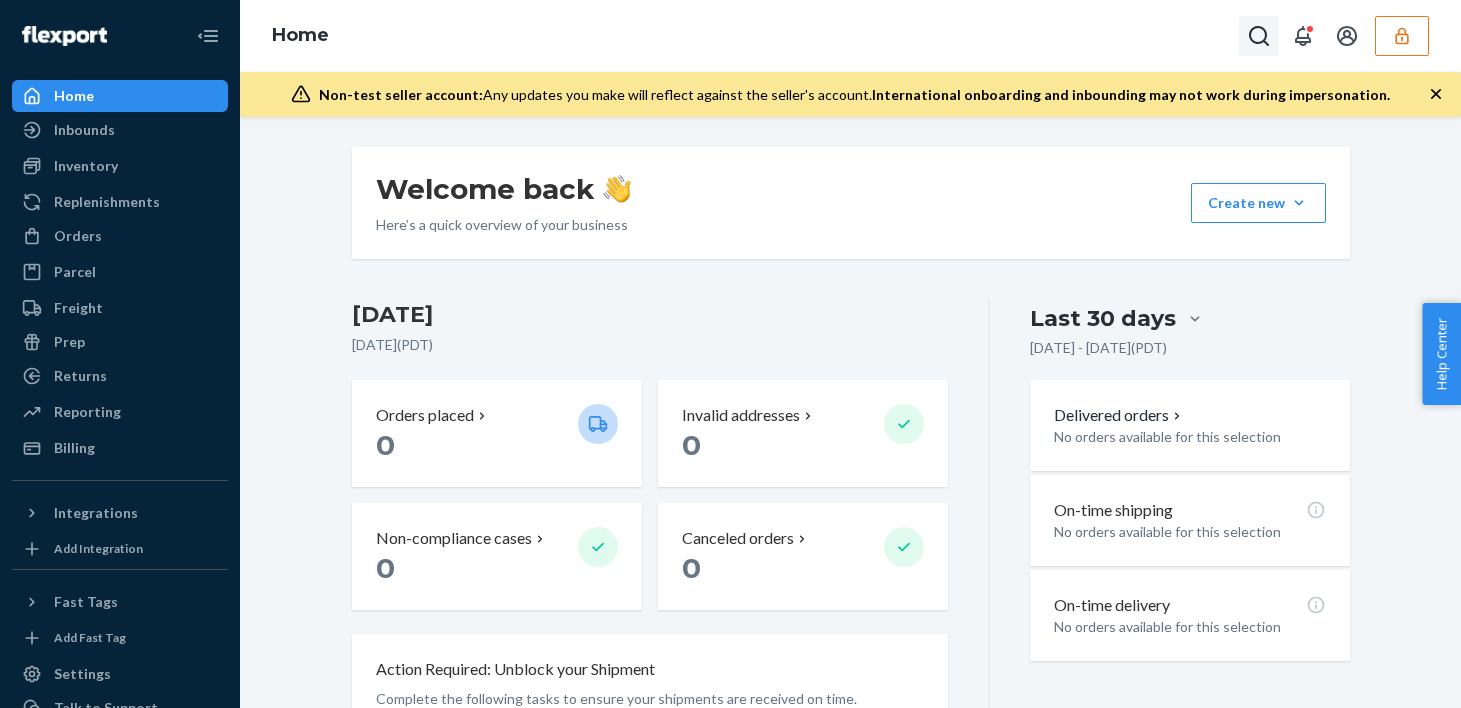 click 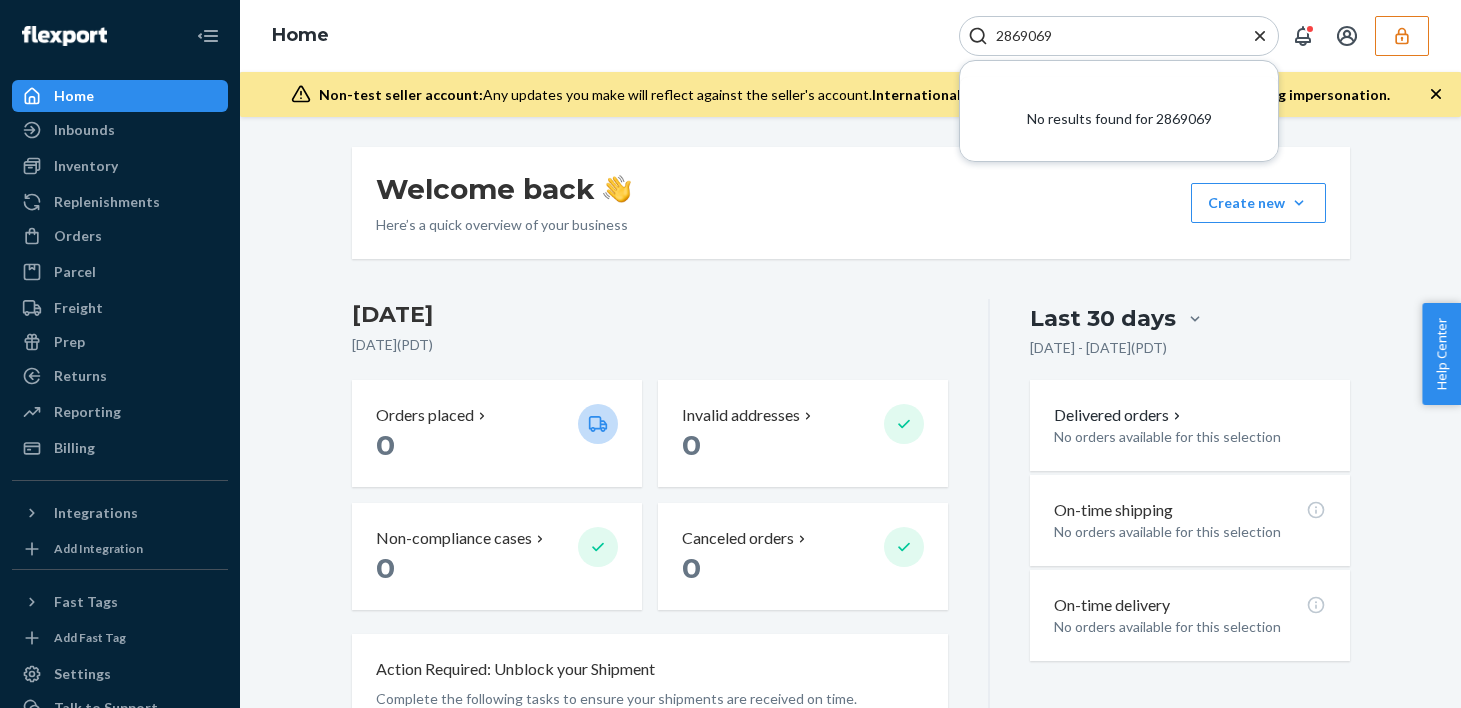 type on "2869069" 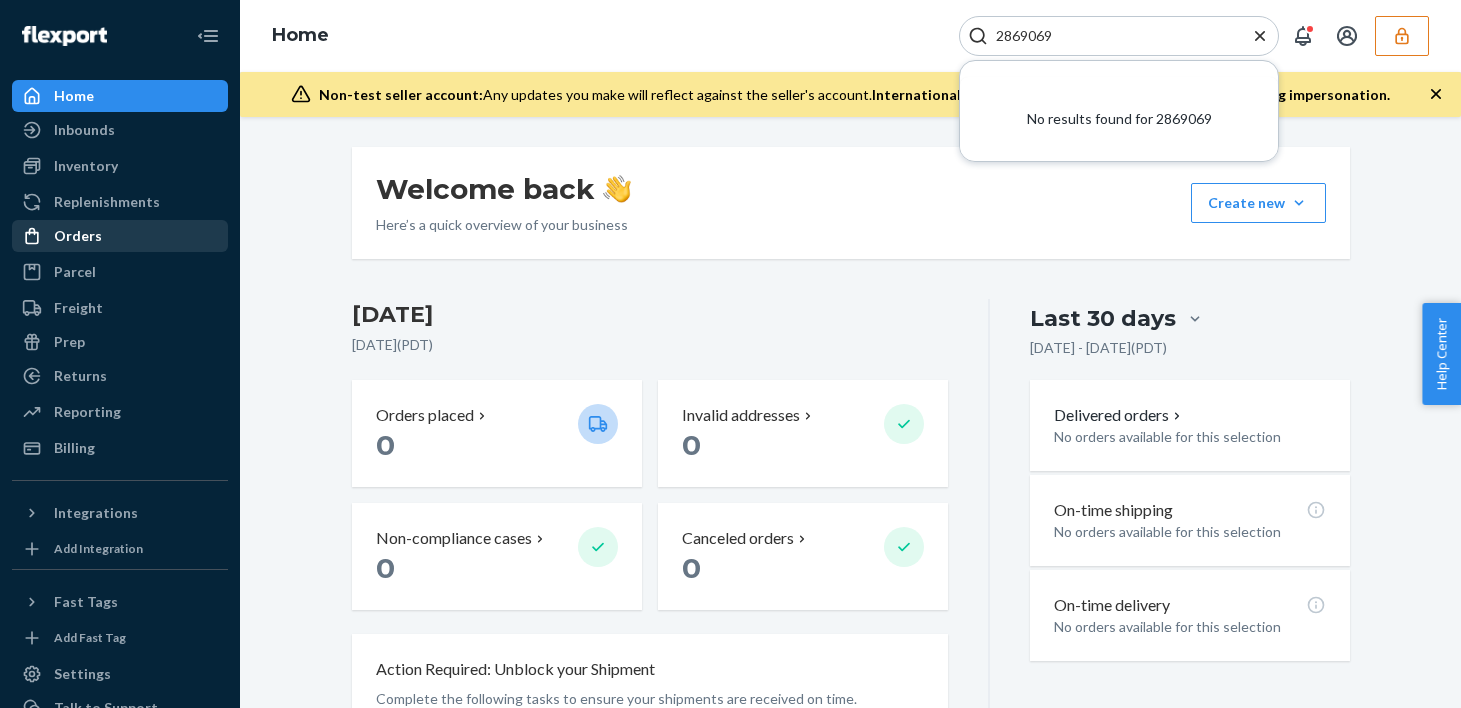 click on "Orders" at bounding box center [120, 236] 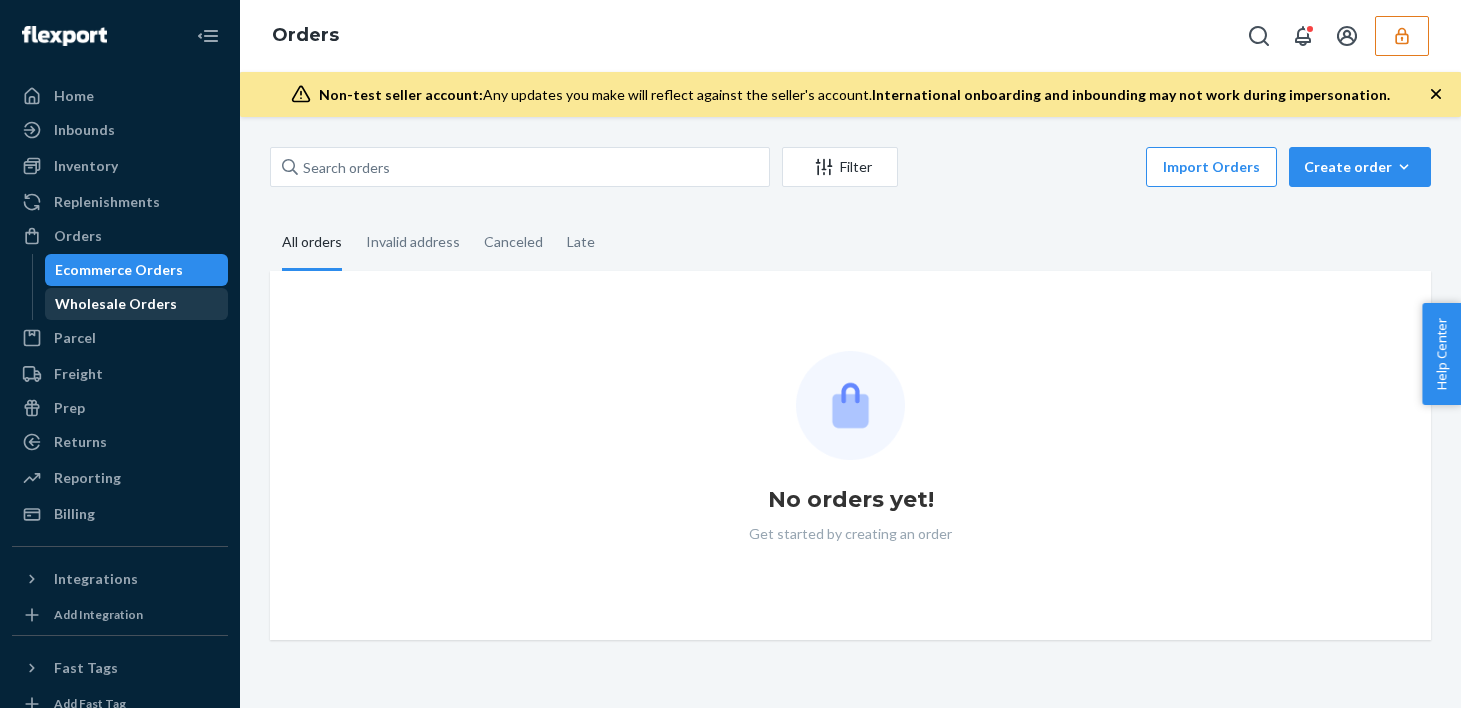 click on "Wholesale Orders" at bounding box center (116, 304) 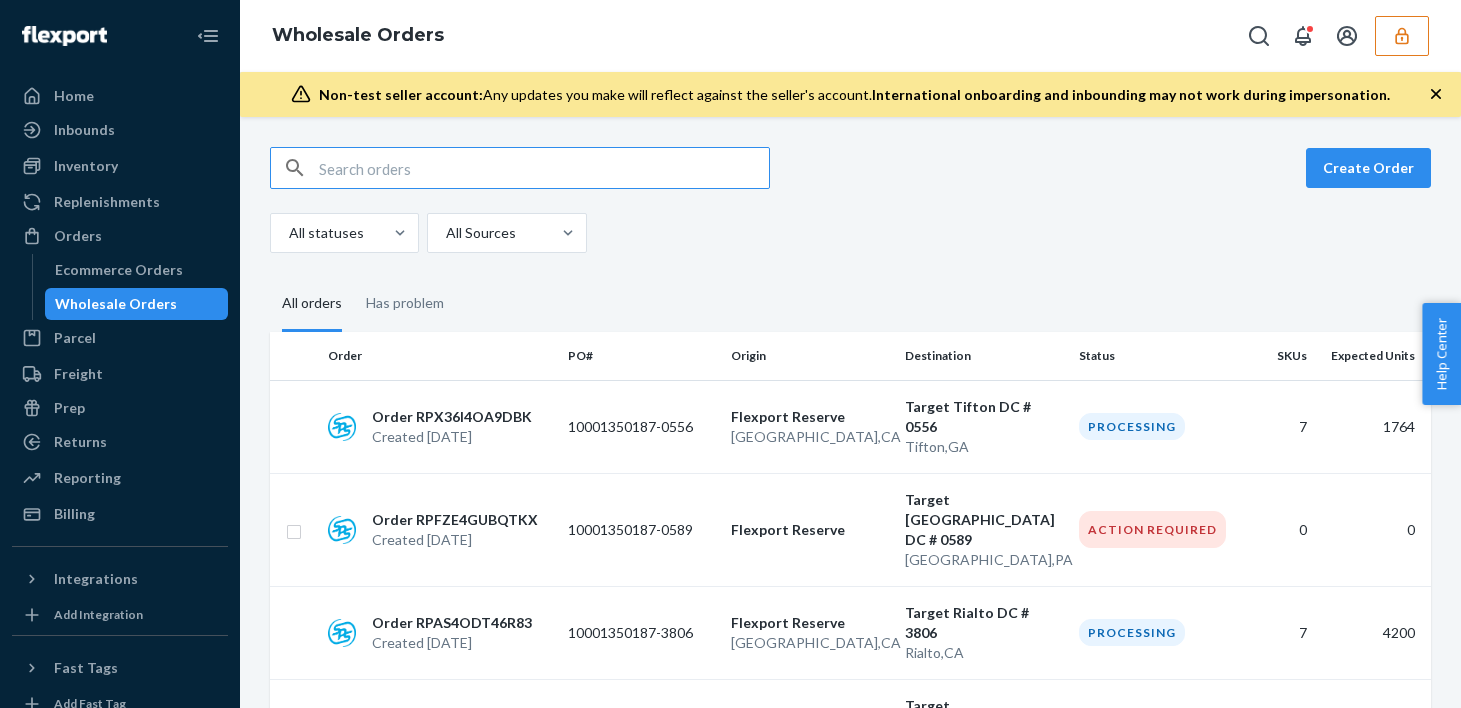 paste on "10001350187-0579" 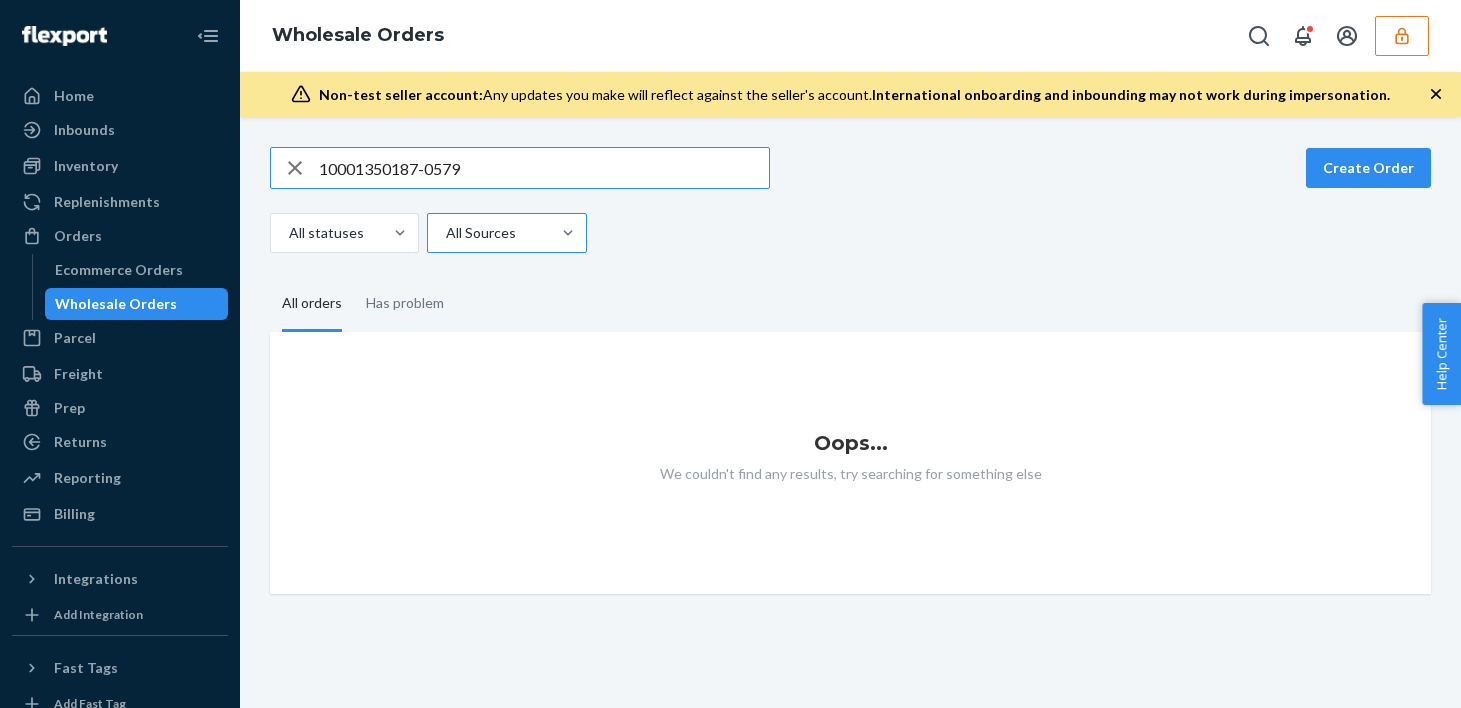 type on "10001350187-0579" 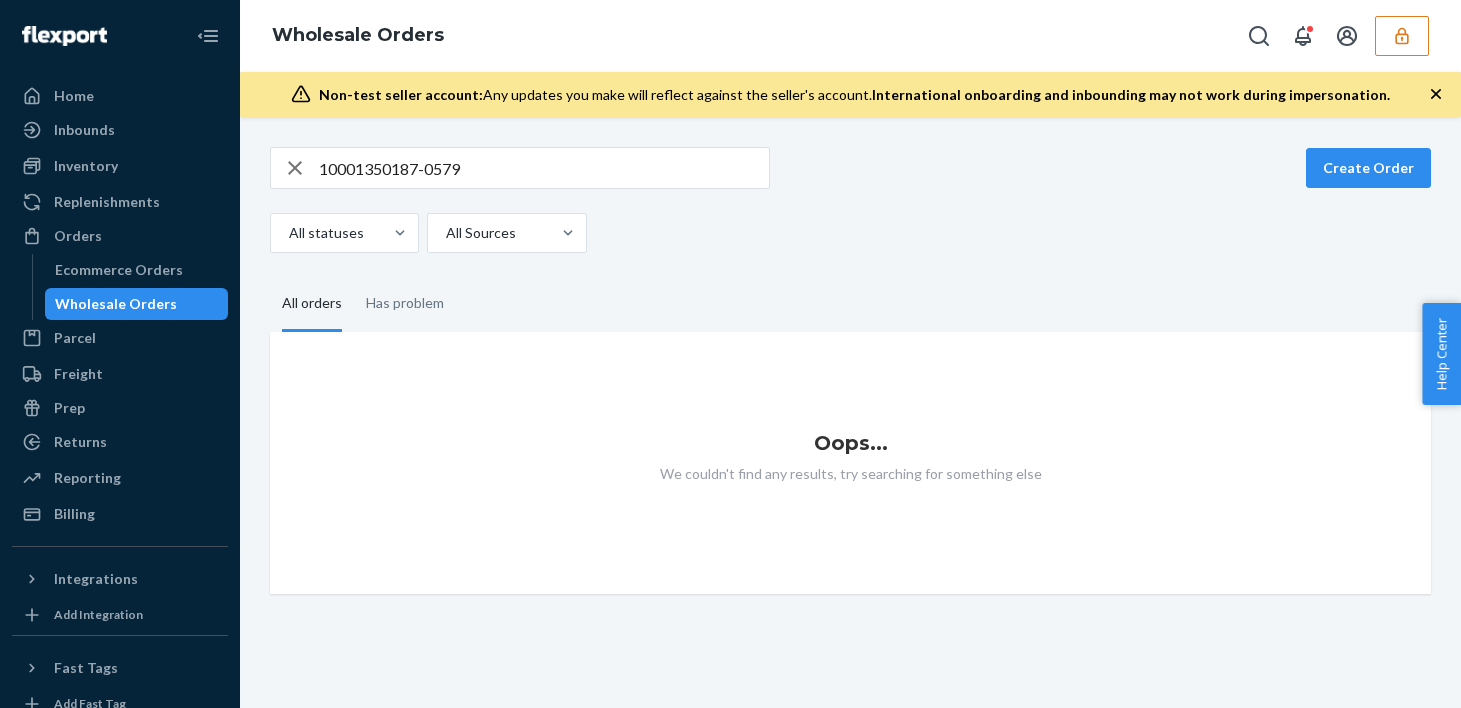 click on "Wholesale Orders" at bounding box center [116, 304] 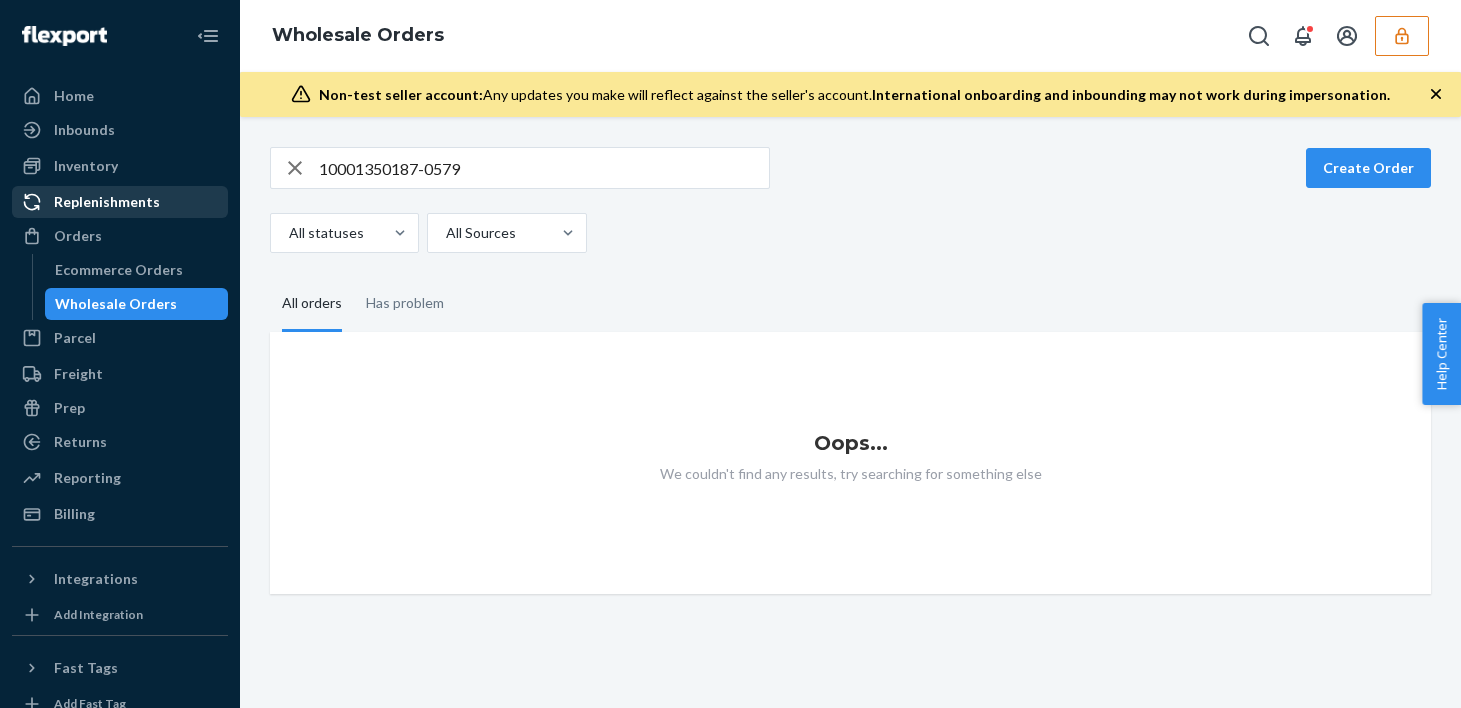 click on "Replenishments" at bounding box center [107, 202] 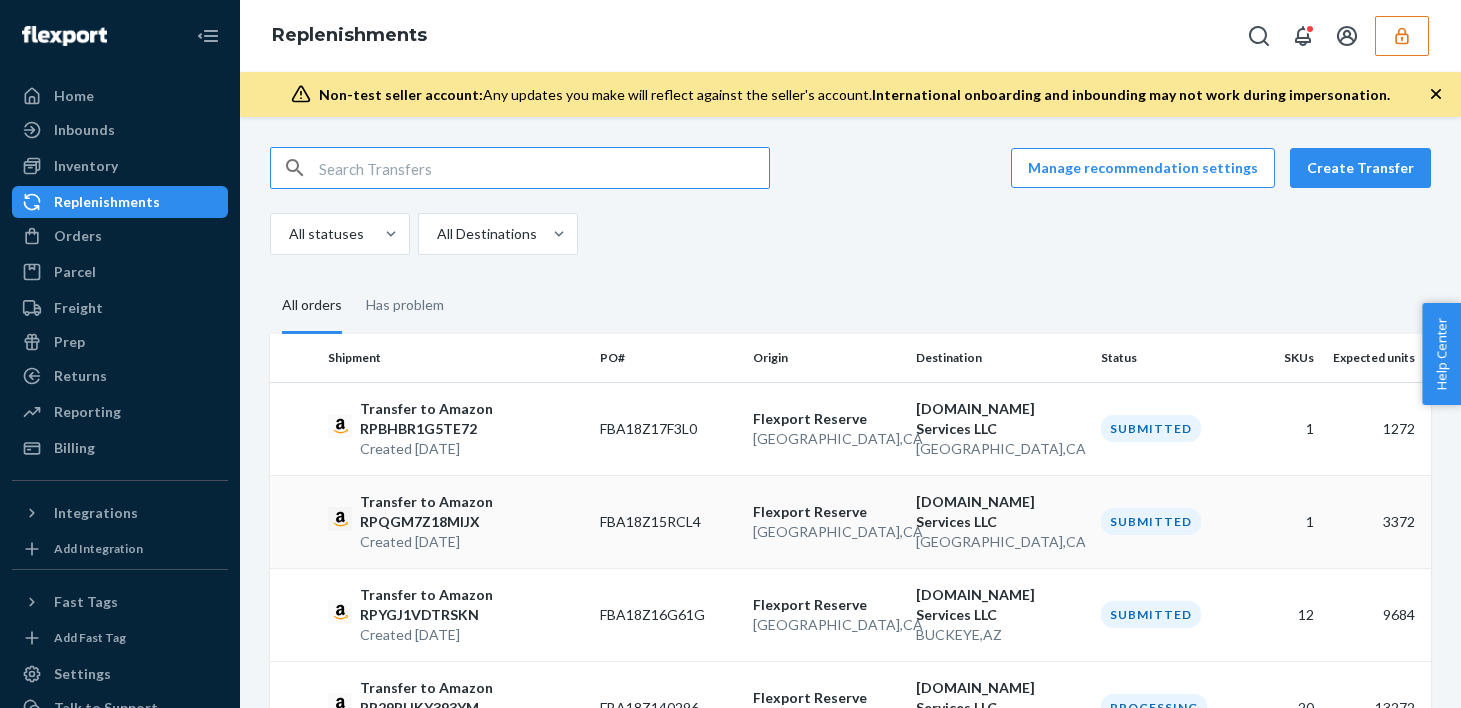 scroll, scrollTop: 535, scrollLeft: 0, axis: vertical 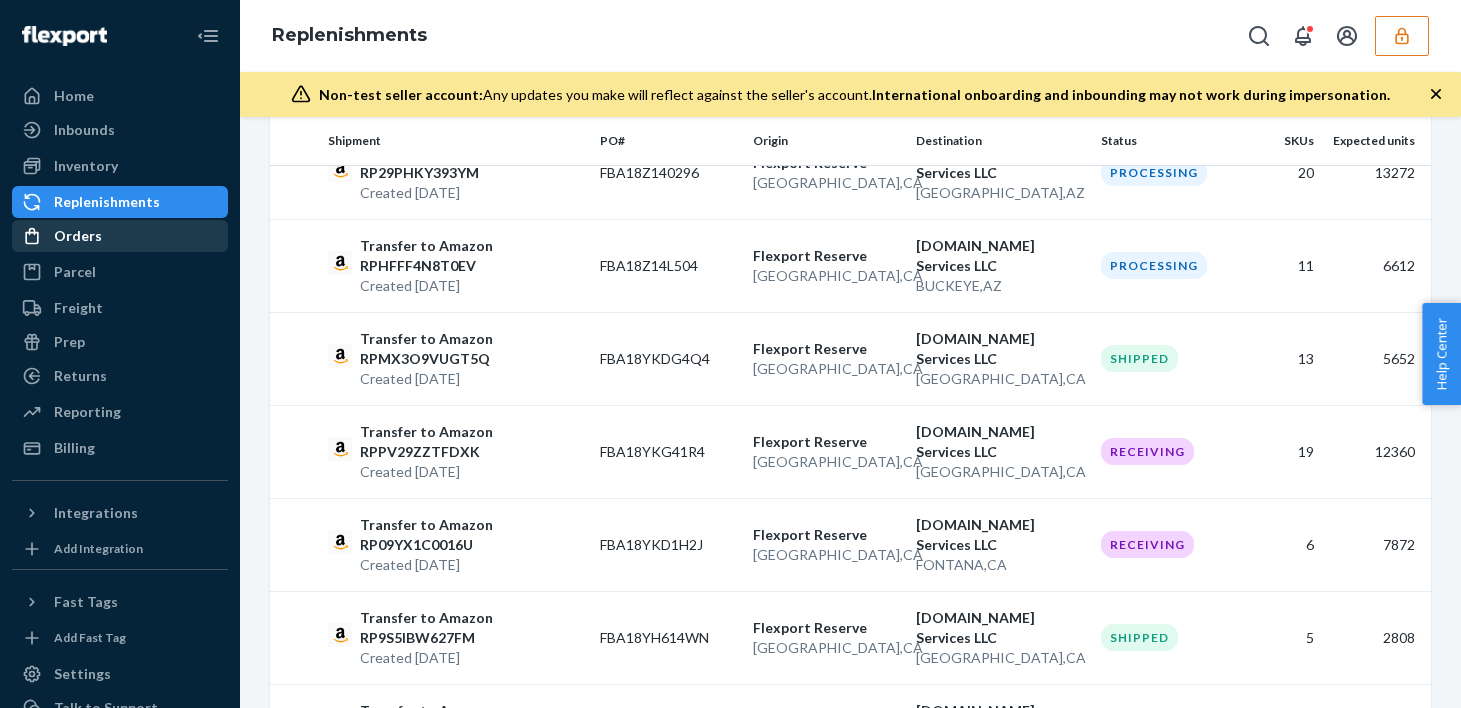 click on "Orders" at bounding box center (120, 236) 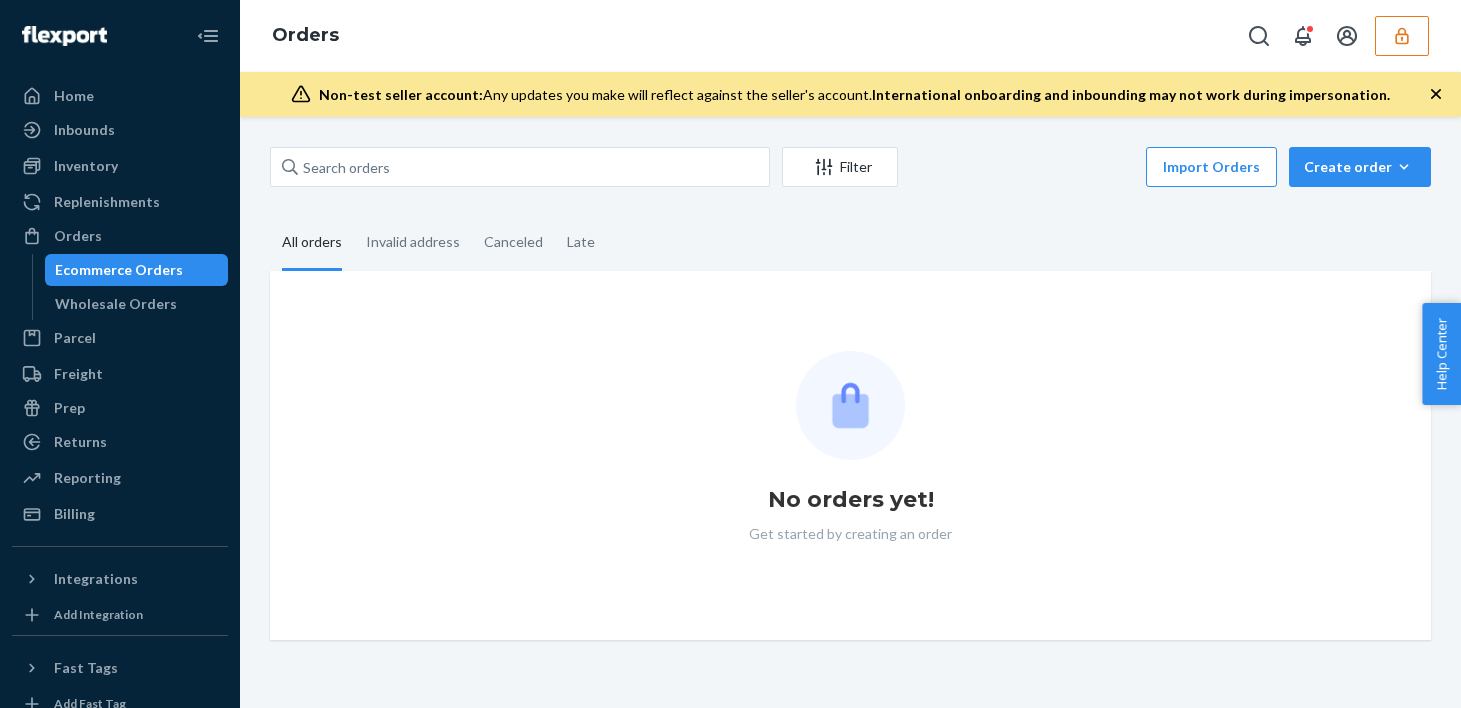 scroll, scrollTop: 0, scrollLeft: 0, axis: both 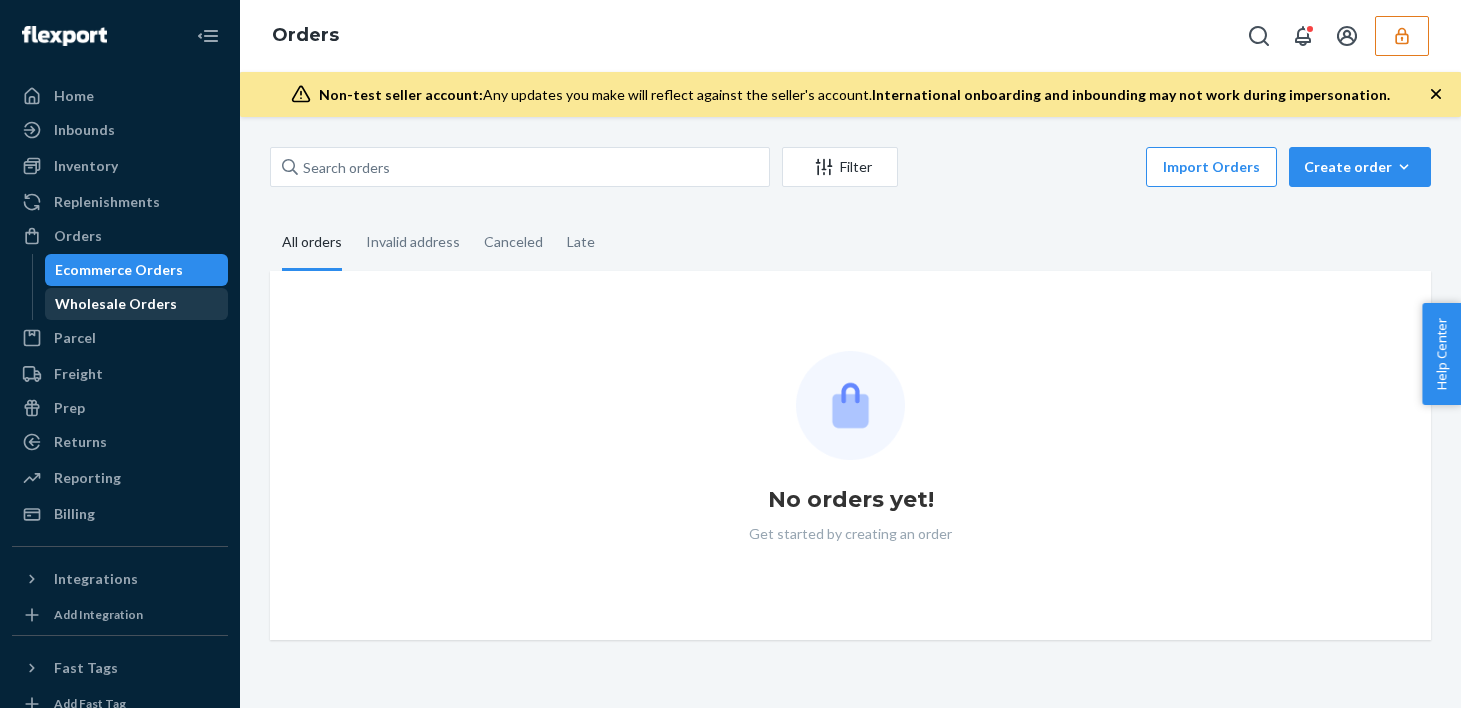click on "Wholesale Orders" at bounding box center (116, 304) 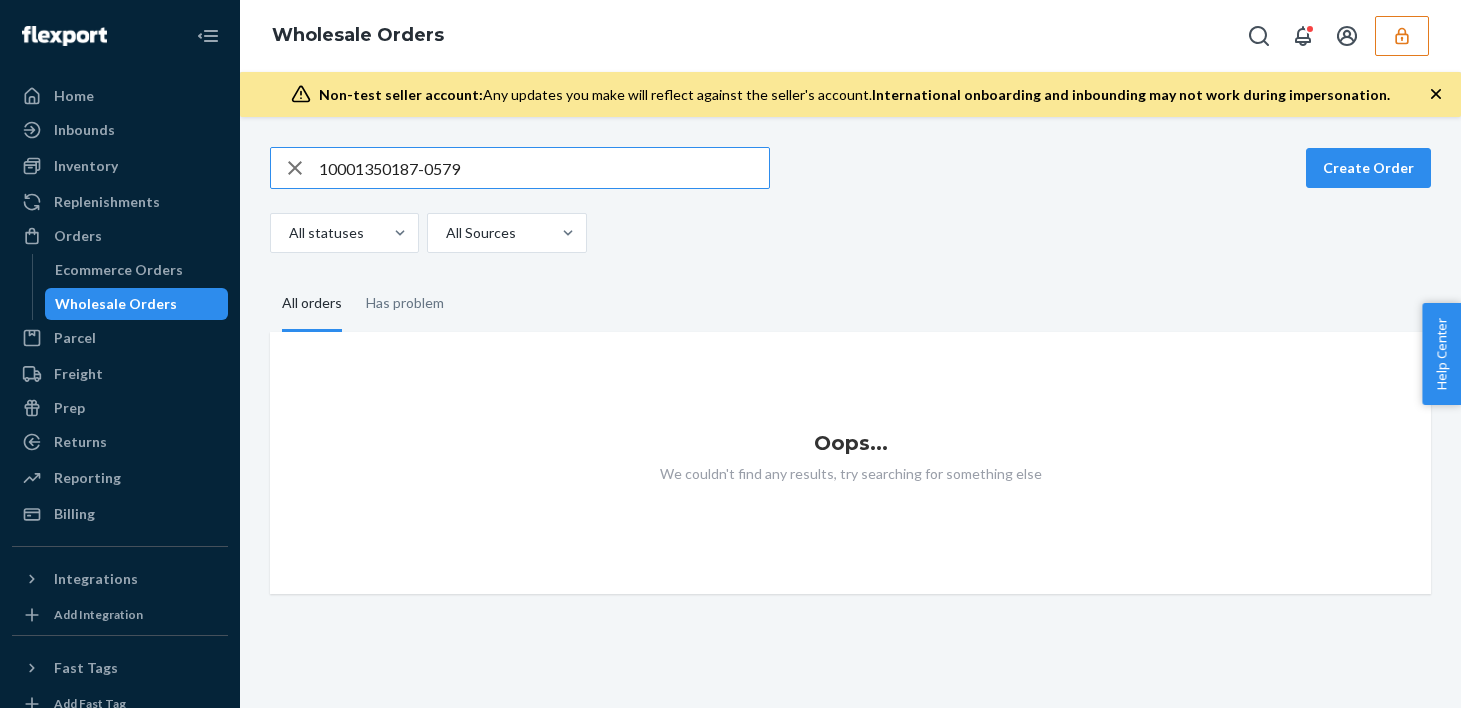 click 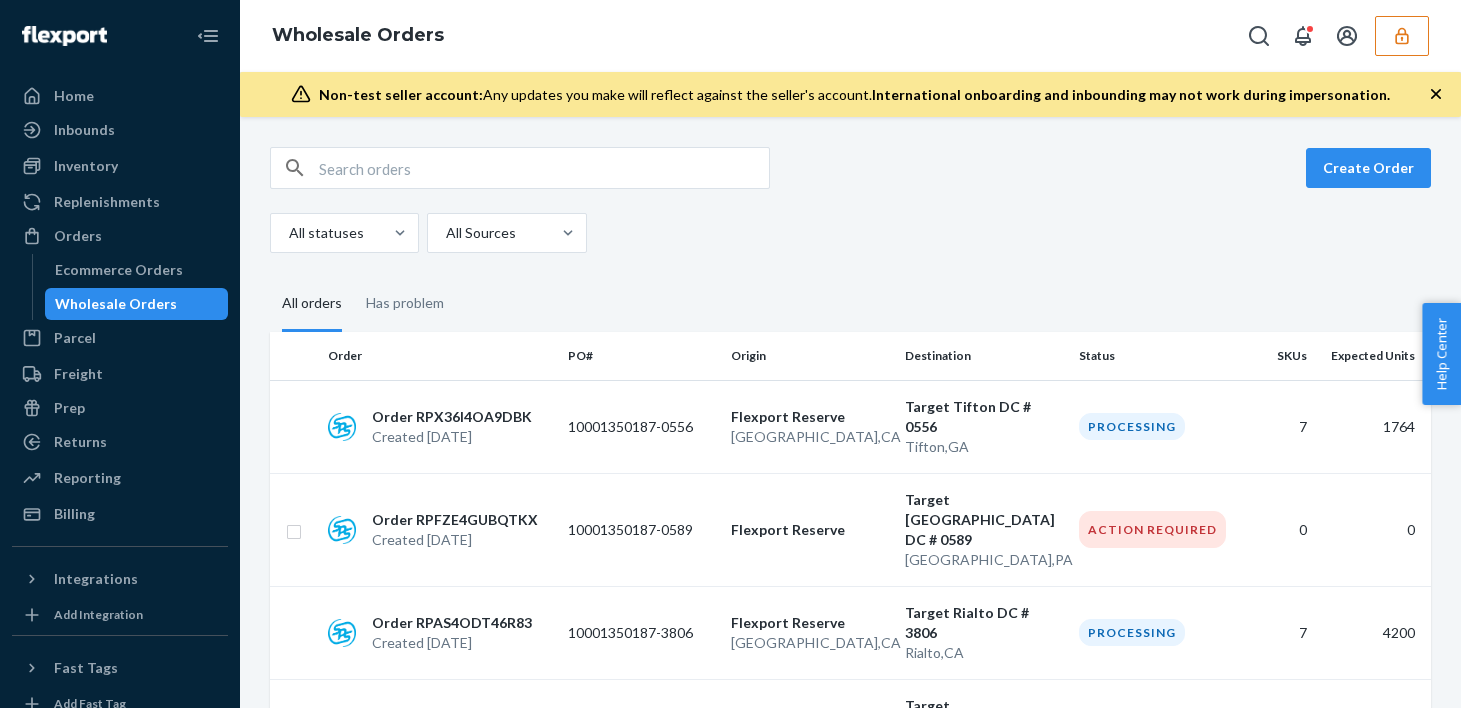 scroll, scrollTop: 482, scrollLeft: 0, axis: vertical 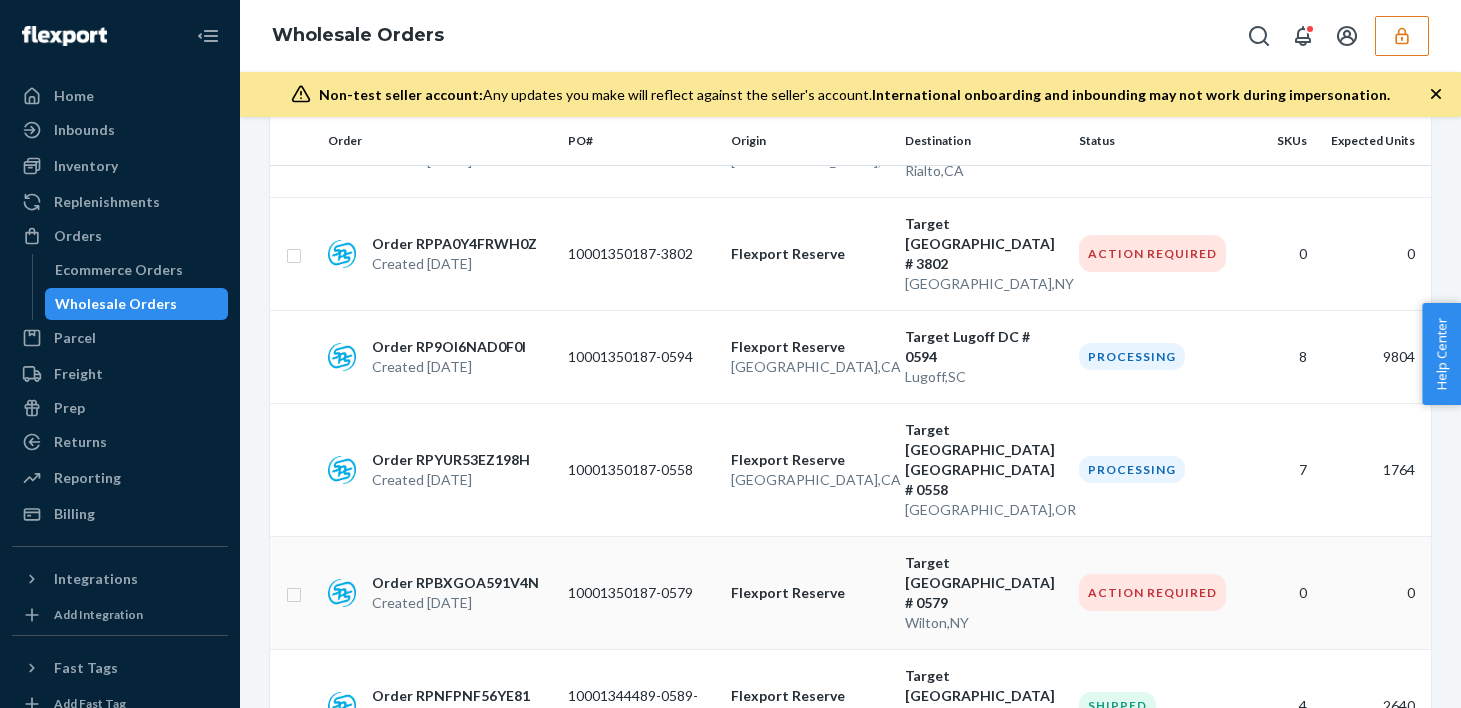 click on "Created [DATE]" at bounding box center (455, 603) 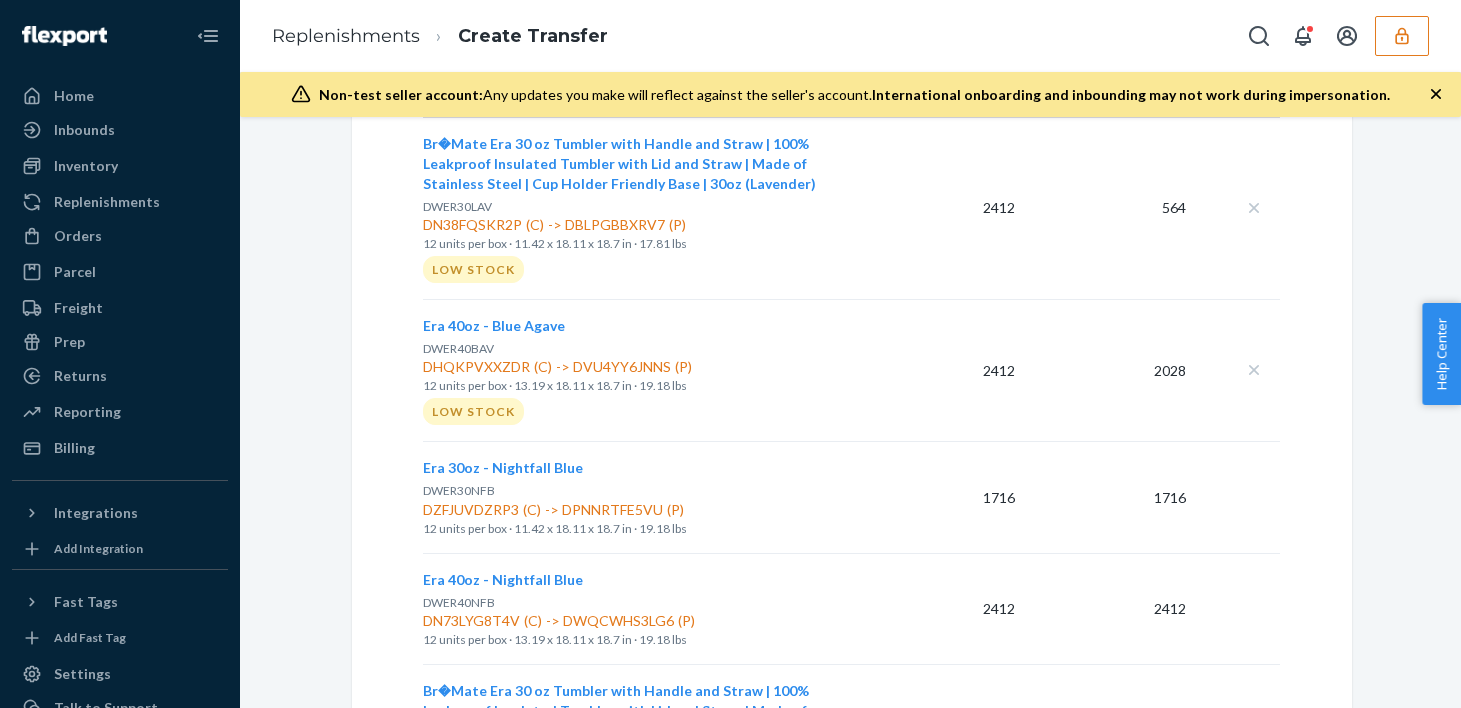 scroll, scrollTop: 688, scrollLeft: 0, axis: vertical 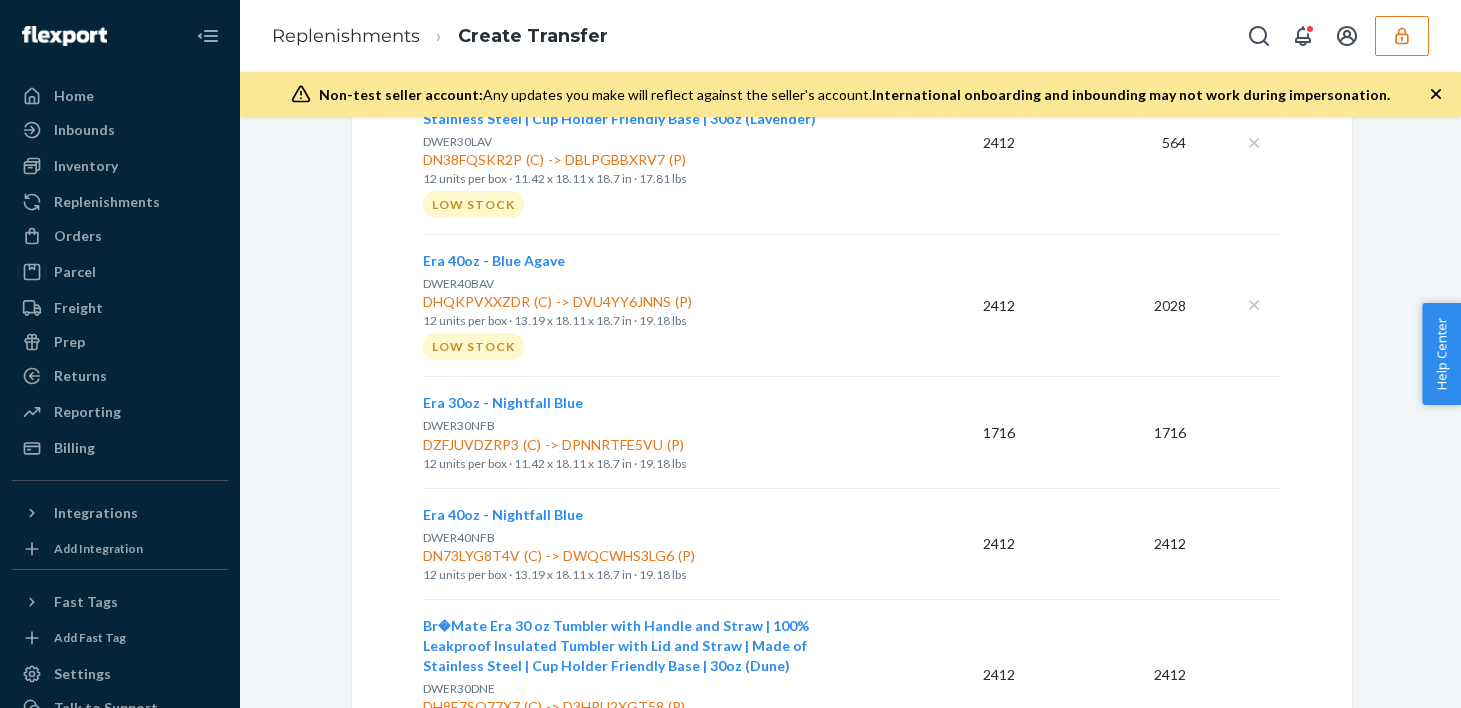 click on "Era 30oz - Nightfall Blue" at bounding box center [503, 402] 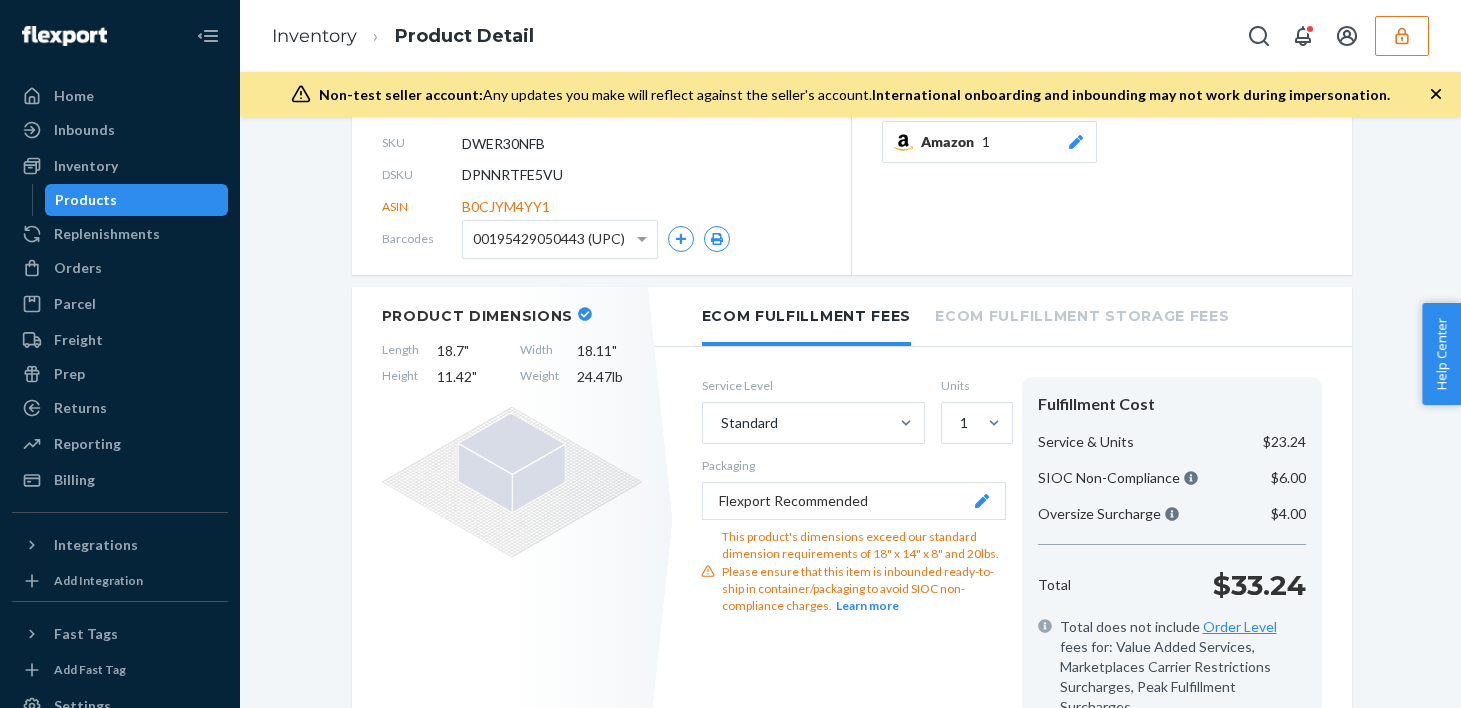 scroll, scrollTop: 0, scrollLeft: 0, axis: both 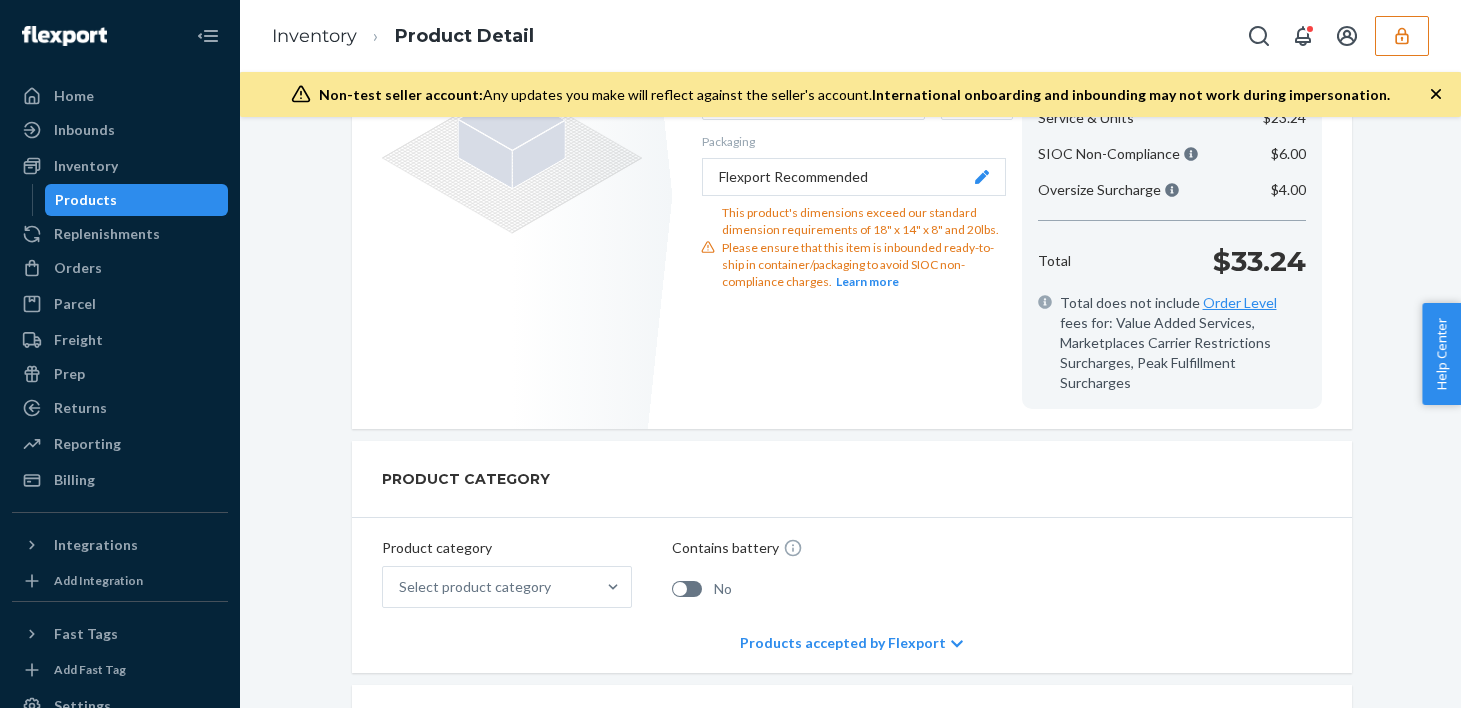 click on "PRODUCT CATEGORY" at bounding box center (852, 479) 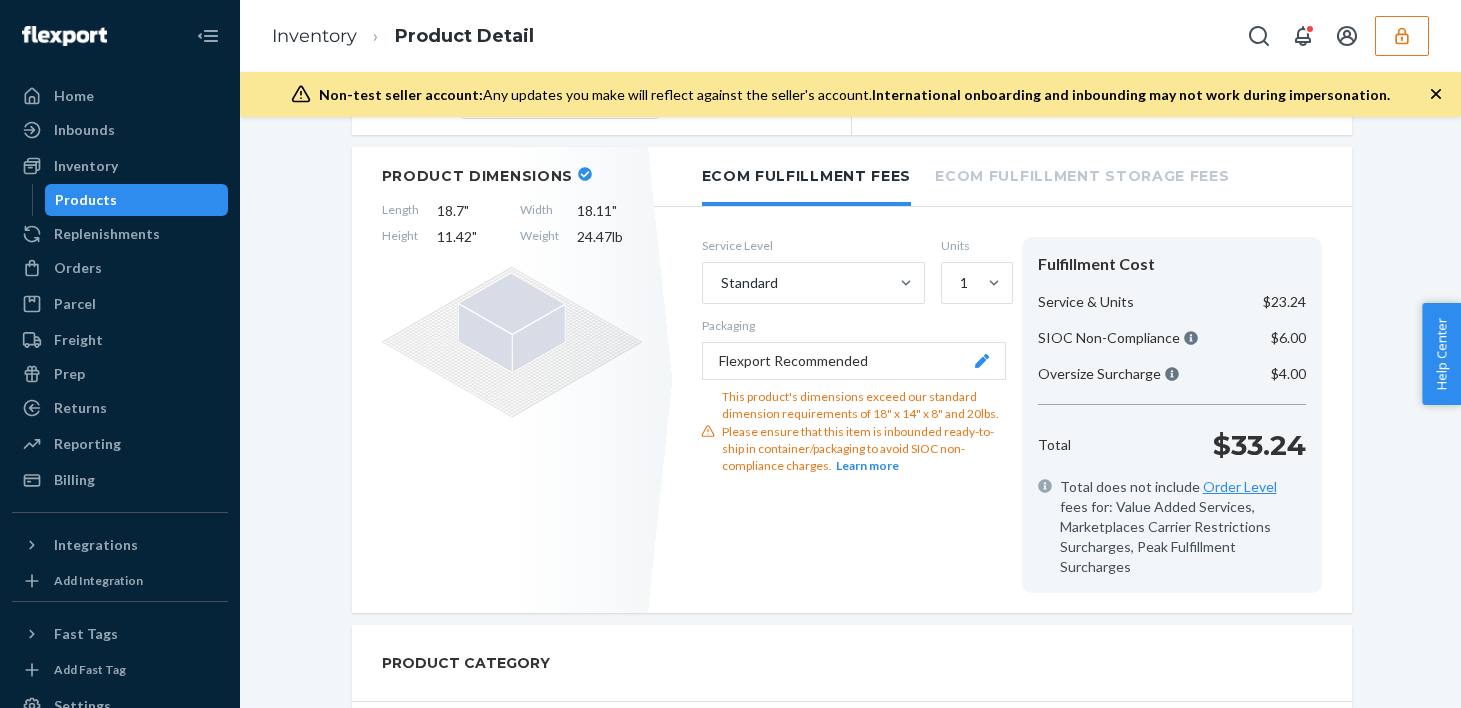 scroll, scrollTop: 322, scrollLeft: 0, axis: vertical 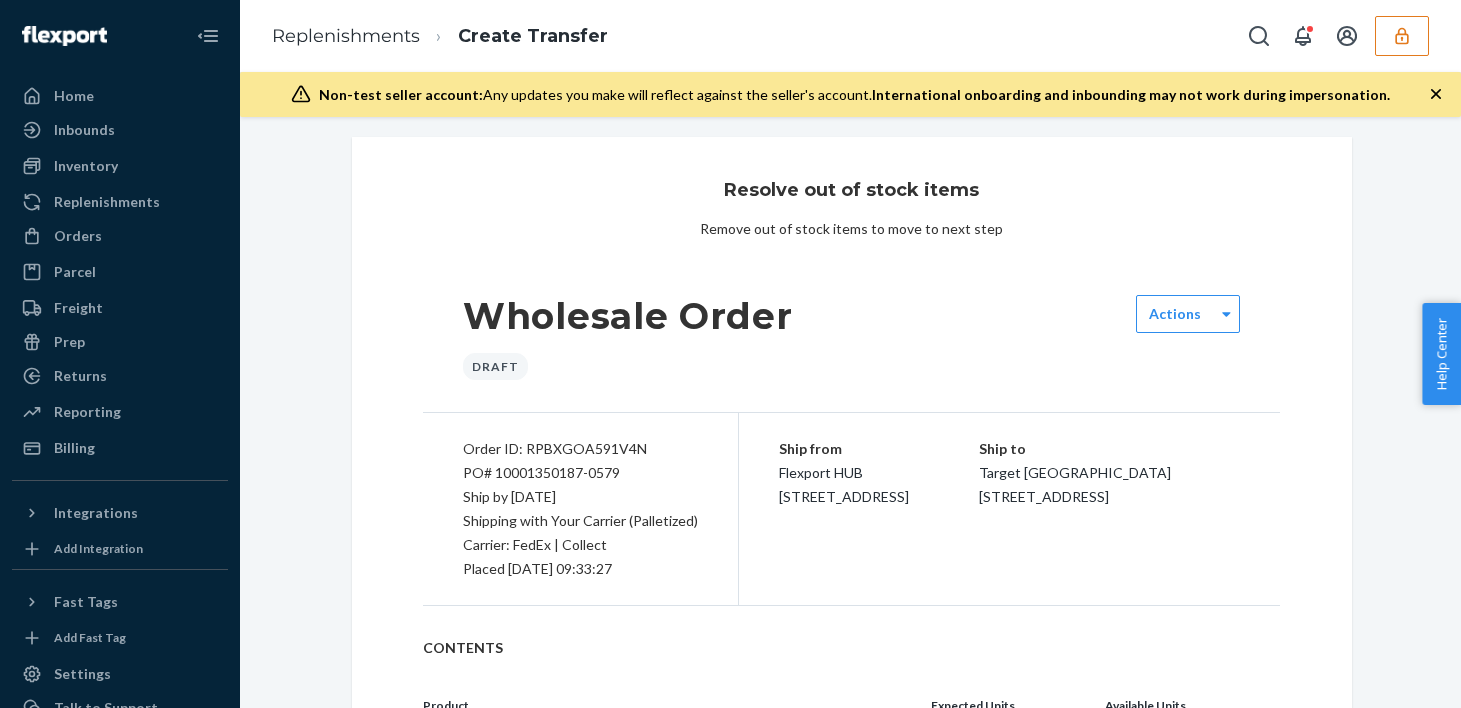click on "Order ID: RPBXGOA591V4N" at bounding box center (580, 449) 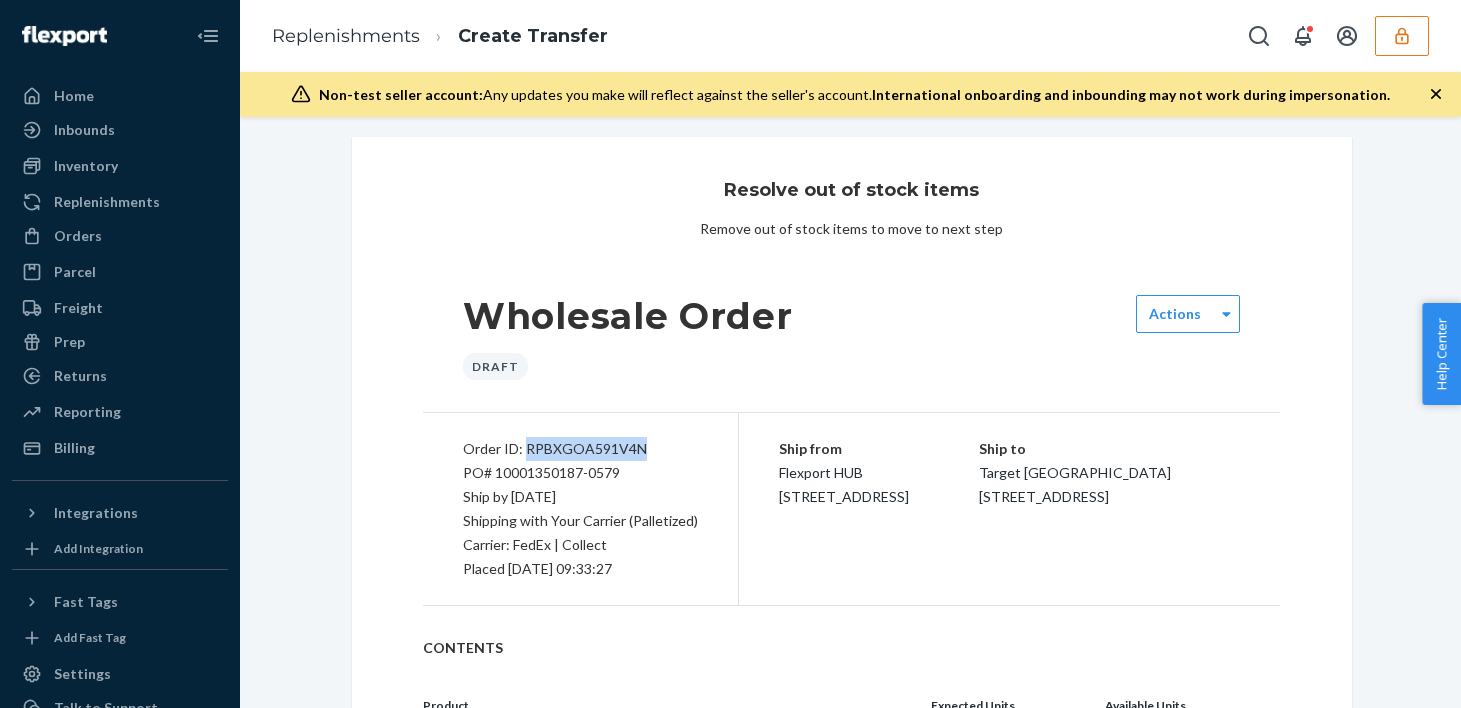 click on "Order ID: RPBXGOA591V4N" at bounding box center (580, 449) 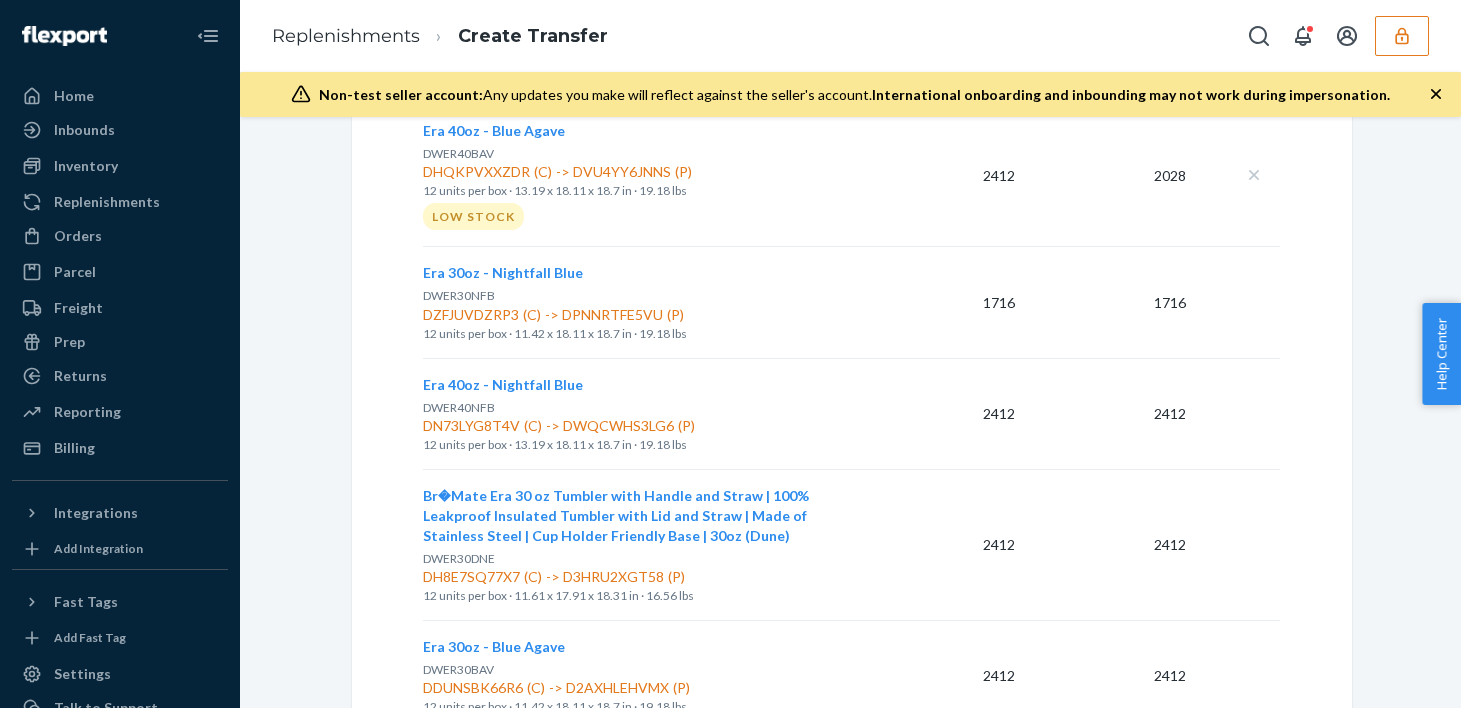 scroll, scrollTop: 805, scrollLeft: 0, axis: vertical 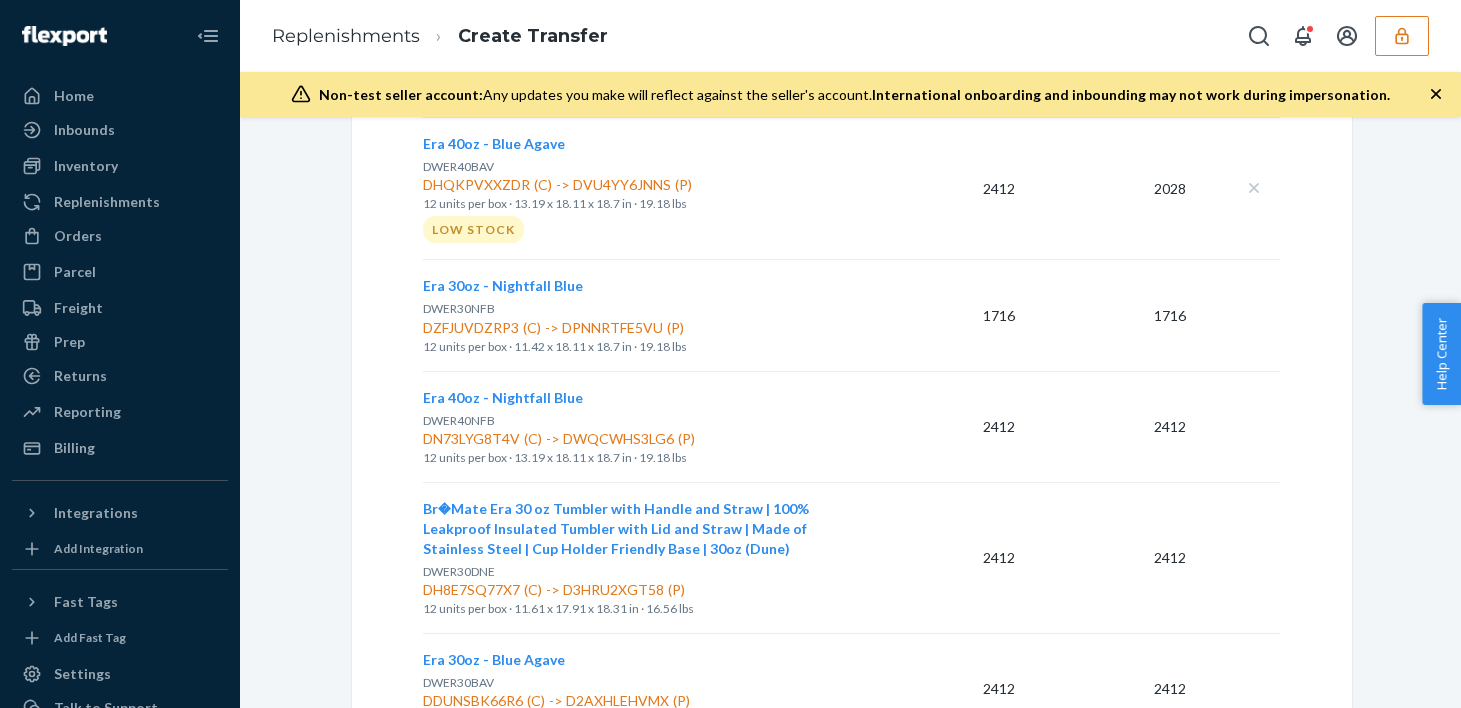 click on "Era 30oz - Nightfall Blue" at bounding box center (503, 285) 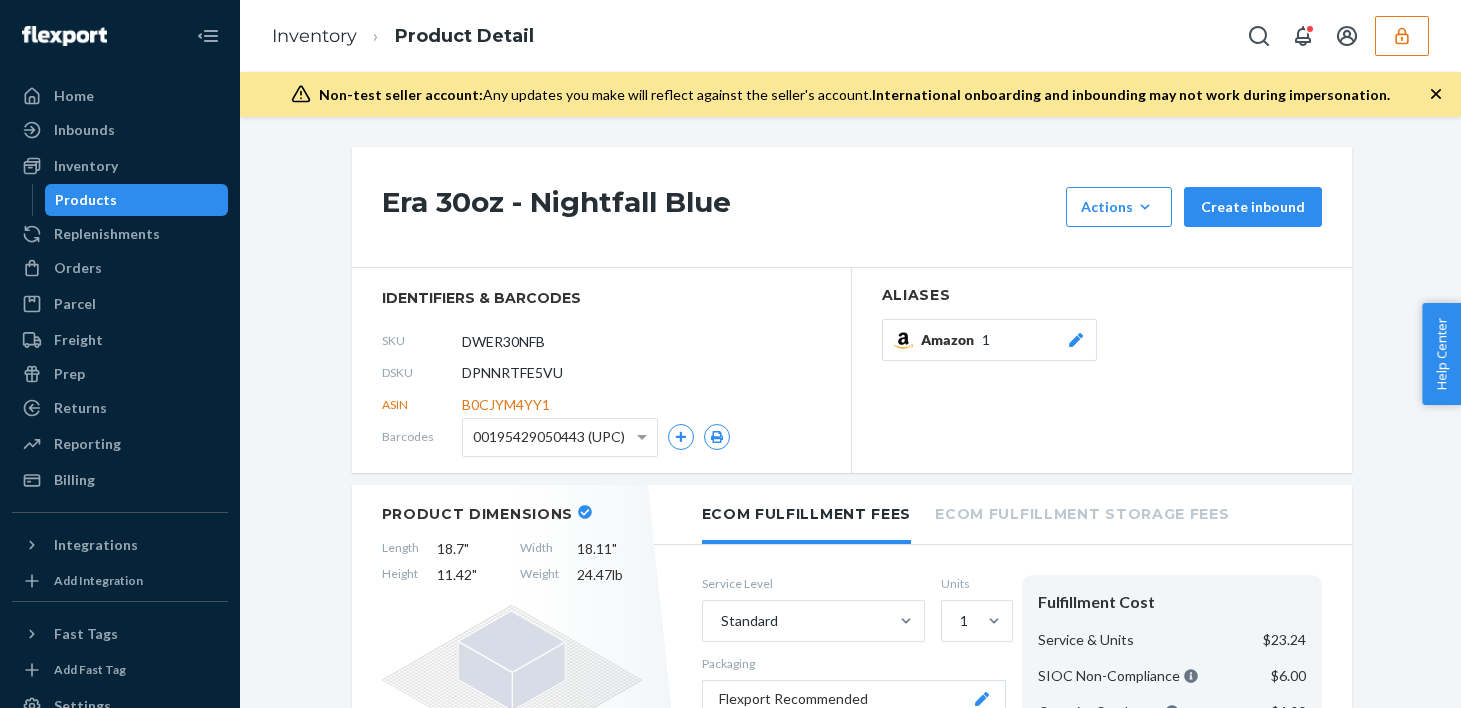 click on "DPNNRTFE5VU" at bounding box center [512, 373] 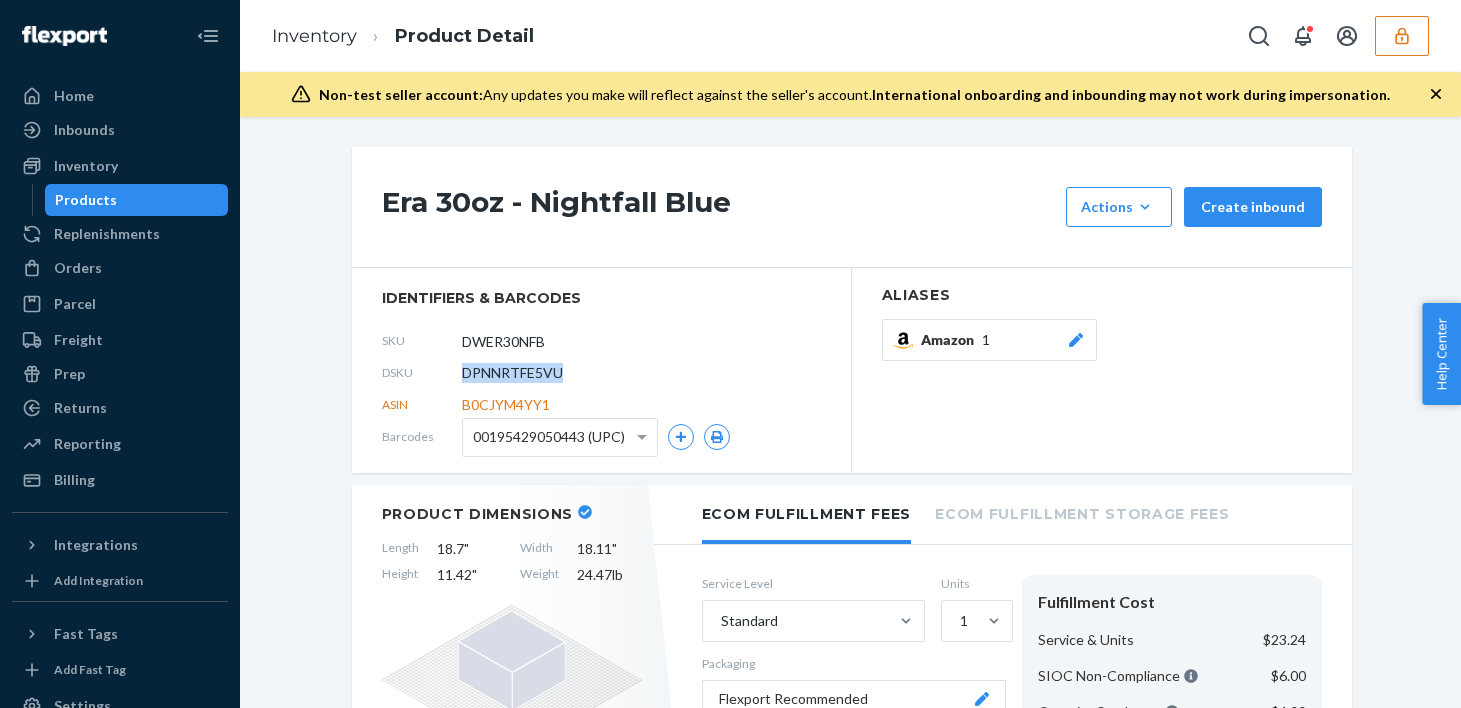 click on "DPNNRTFE5VU" at bounding box center [512, 373] 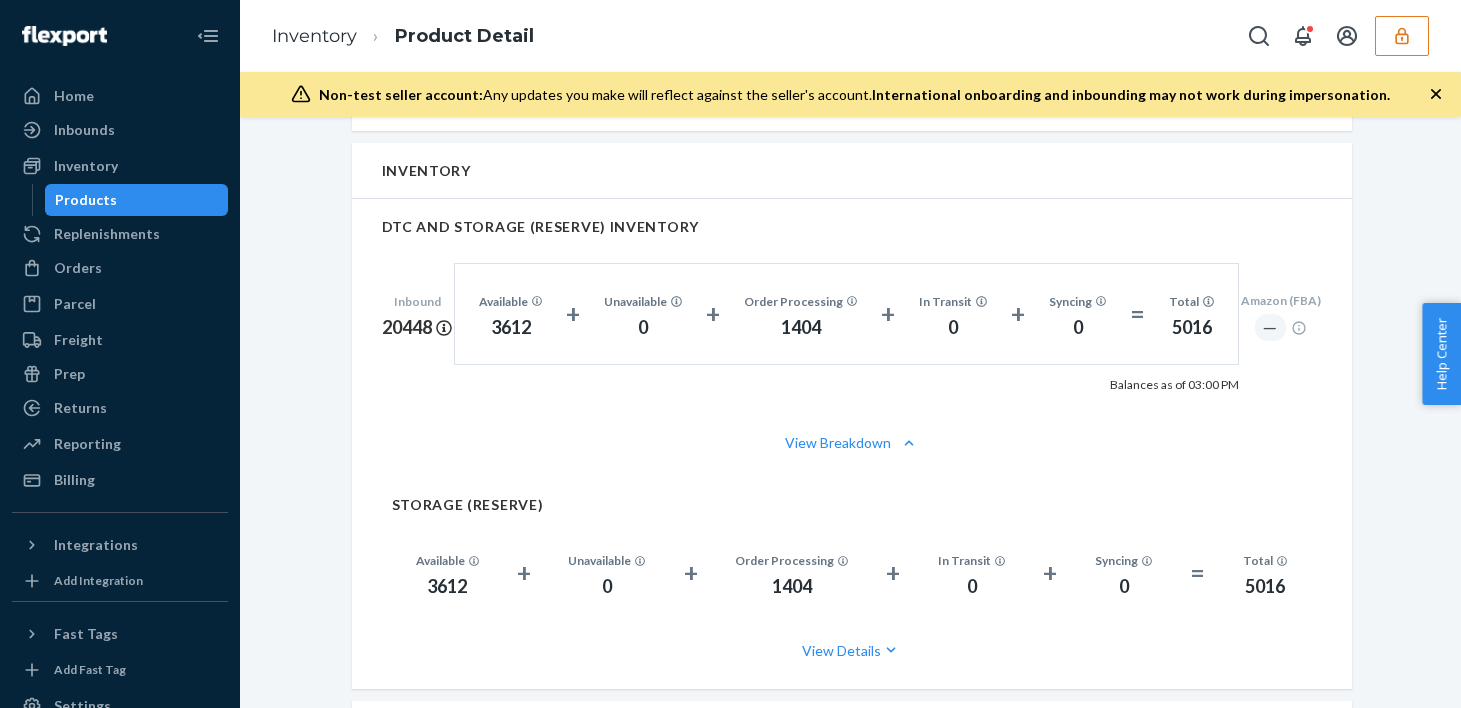 scroll, scrollTop: 1036, scrollLeft: 0, axis: vertical 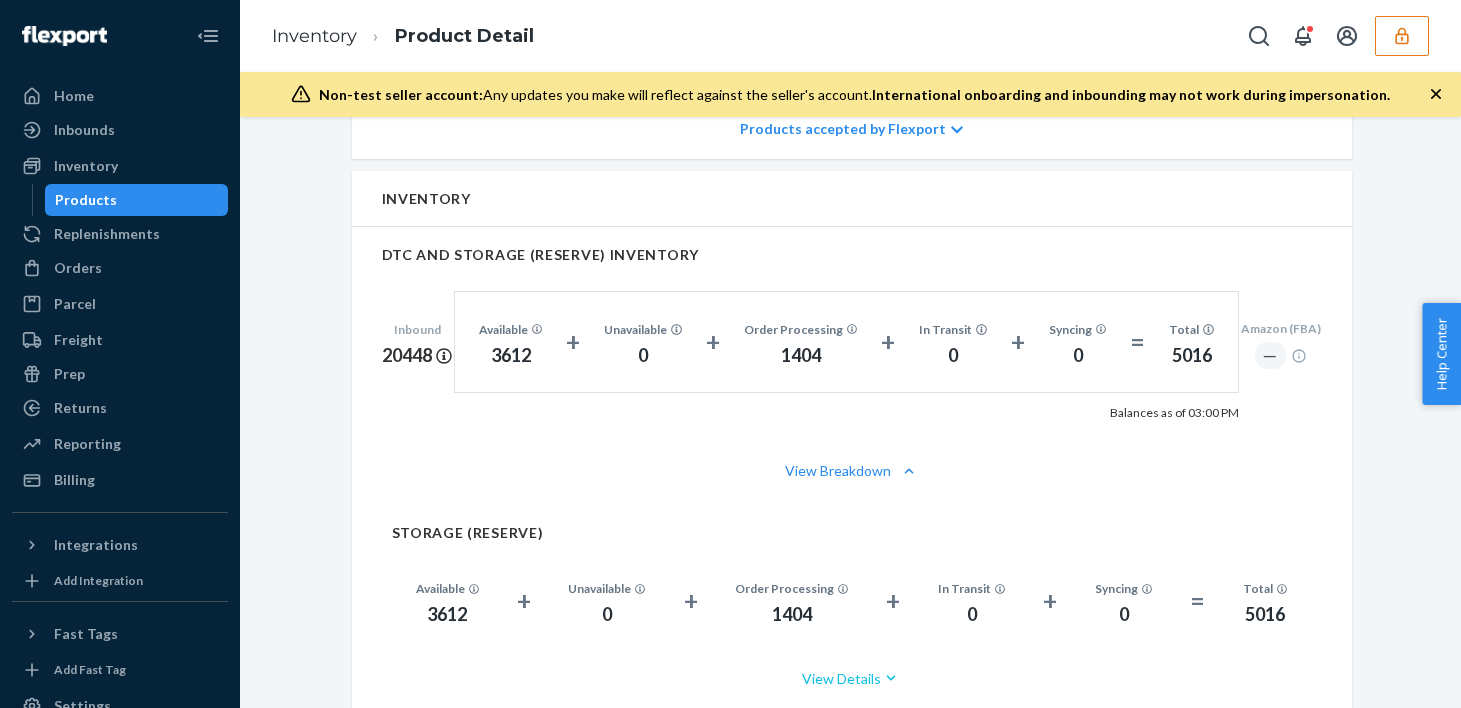 click on "View Details" at bounding box center [852, 678] 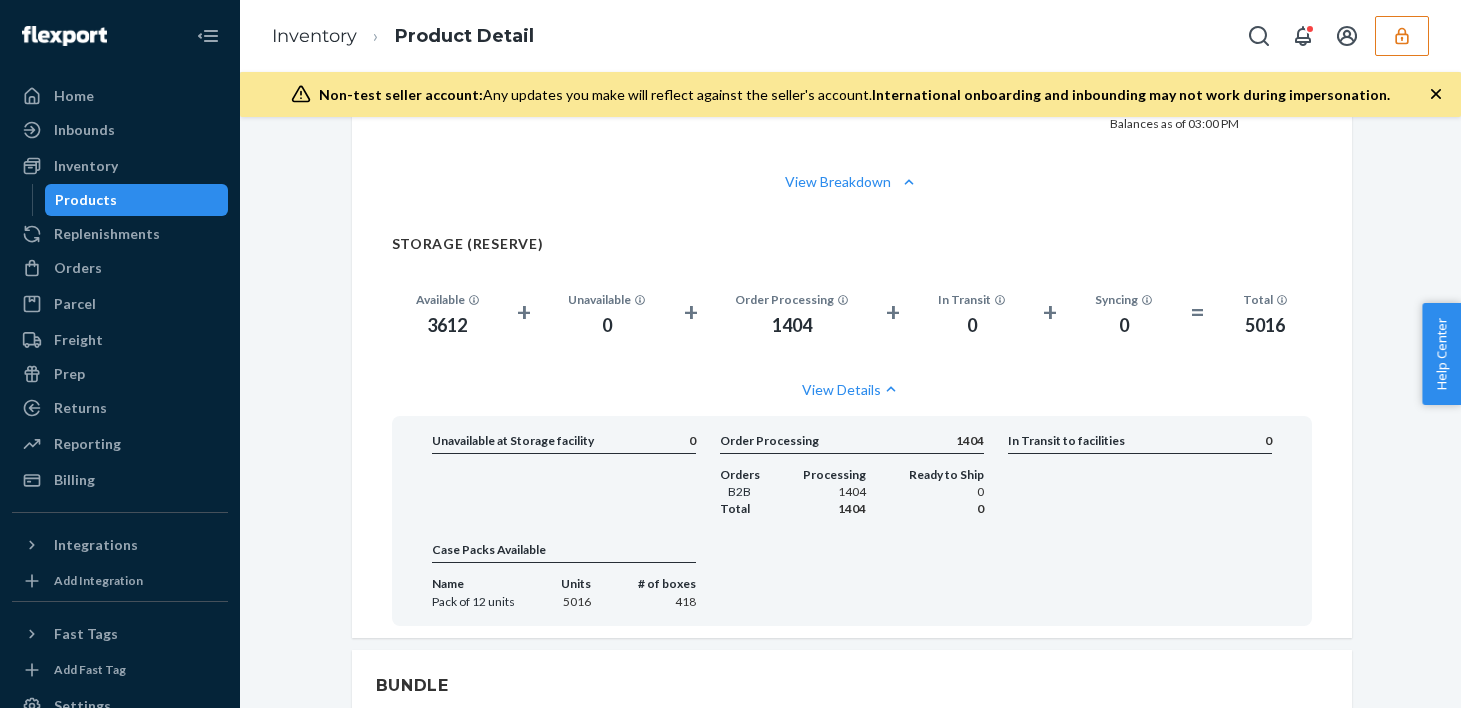 scroll, scrollTop: 1315, scrollLeft: 0, axis: vertical 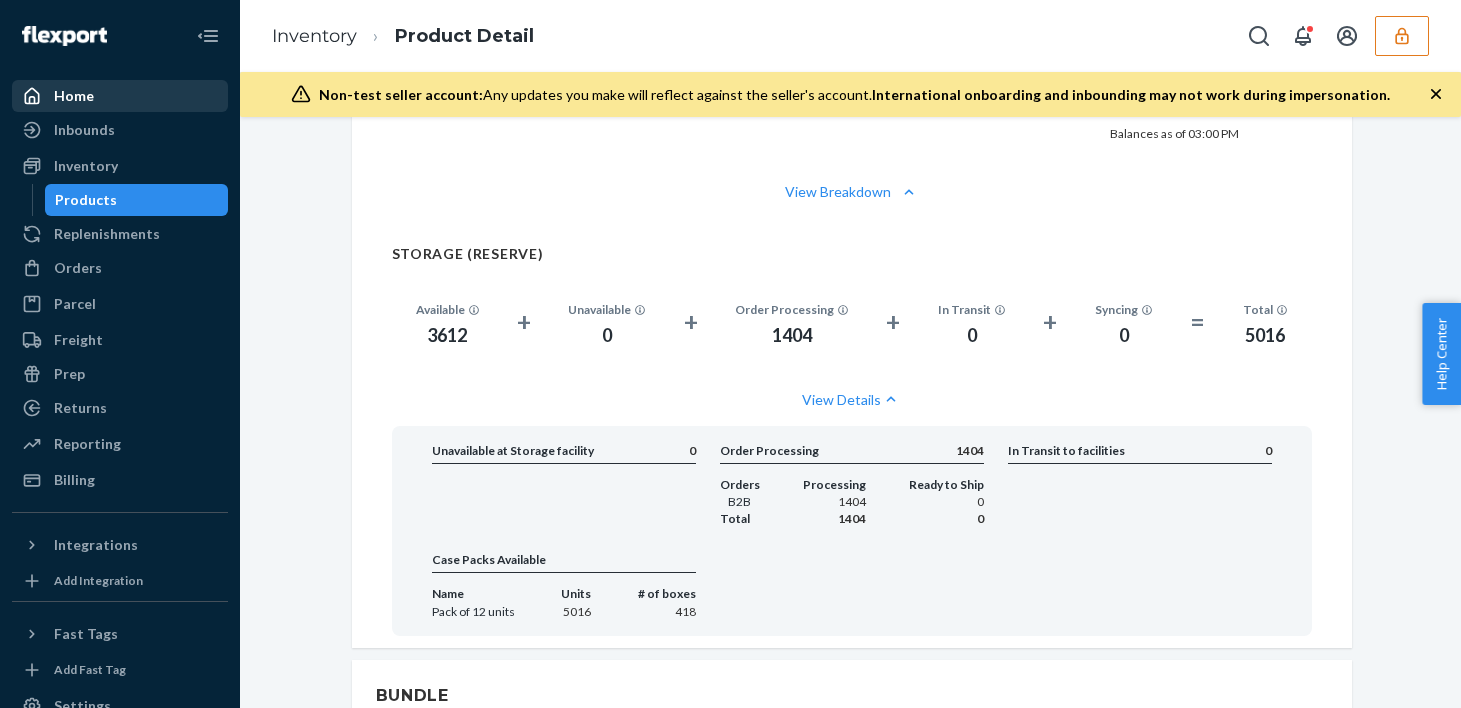 click on "Home" at bounding box center (120, 96) 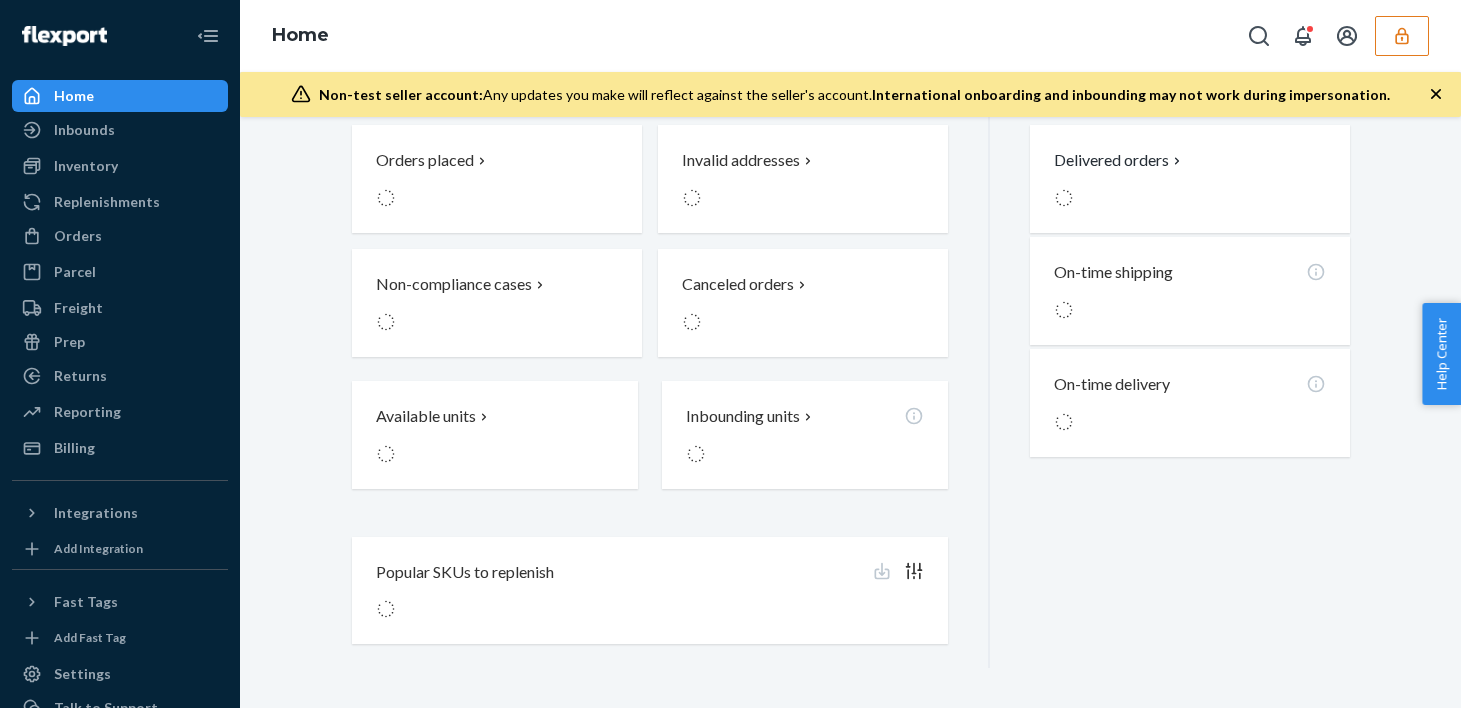 scroll, scrollTop: 0, scrollLeft: 0, axis: both 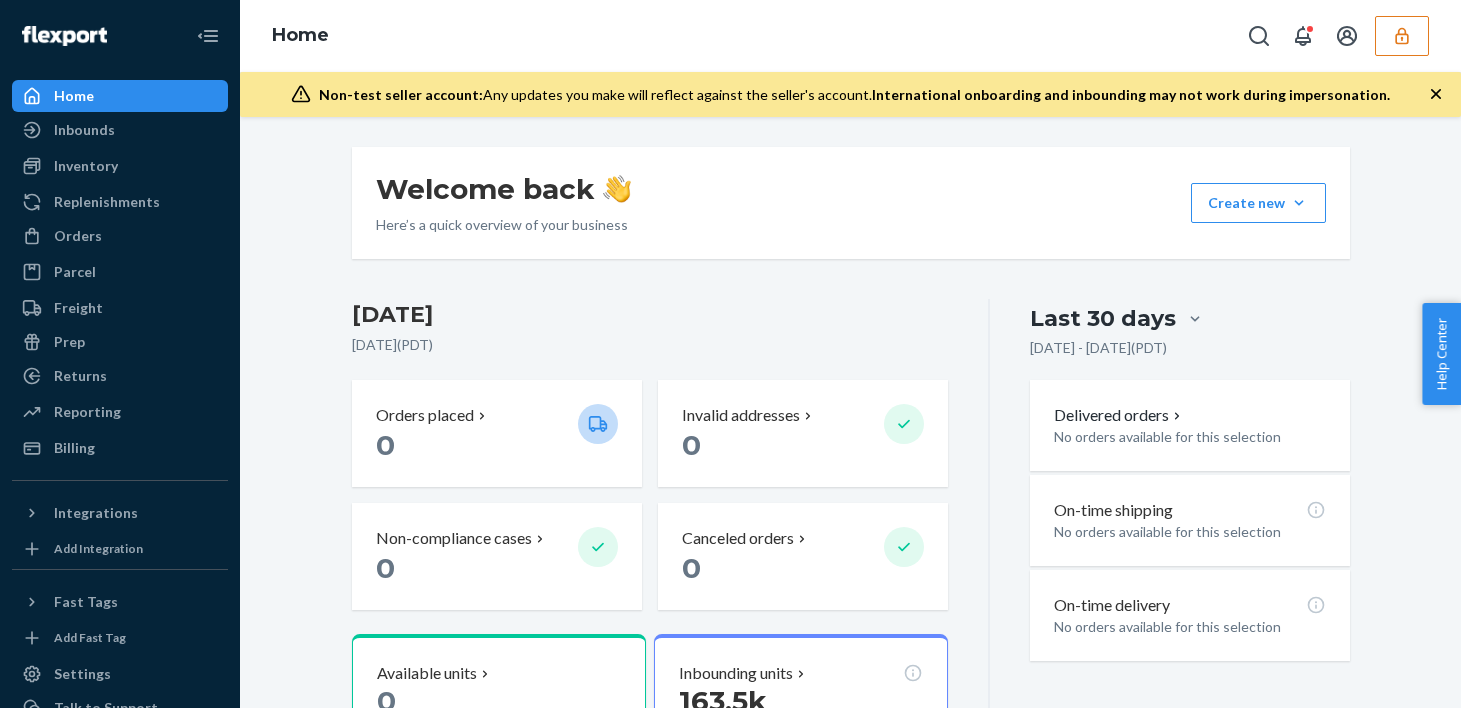 click at bounding box center [1402, 36] 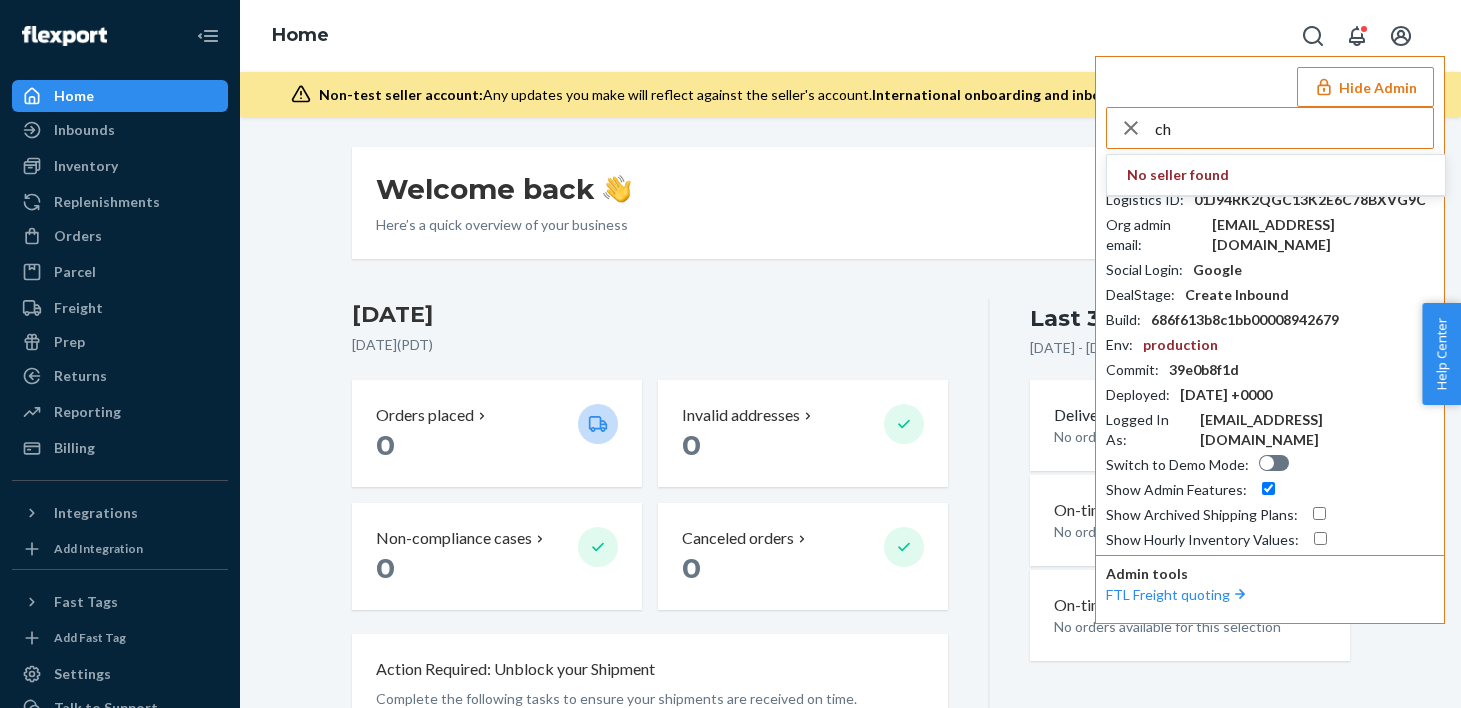 type on "c" 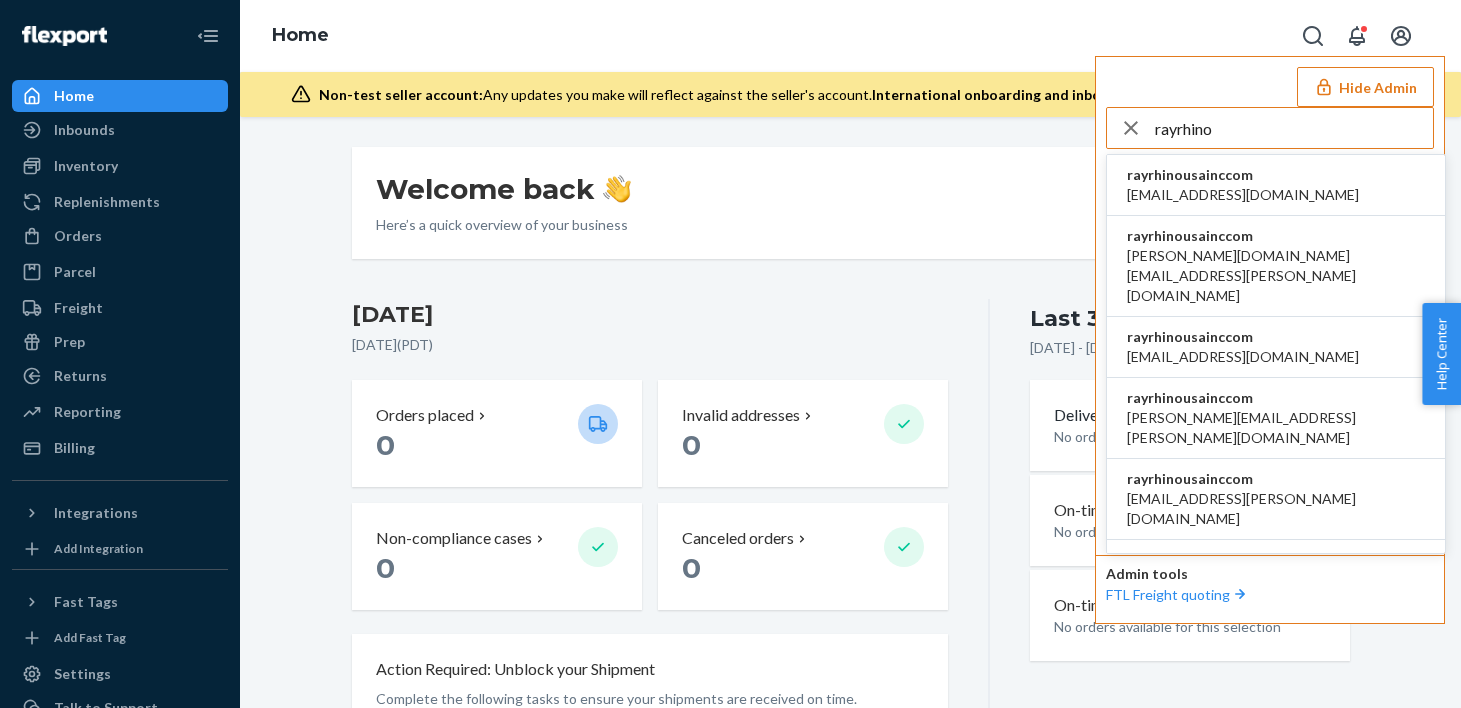 type on "rayrhino" 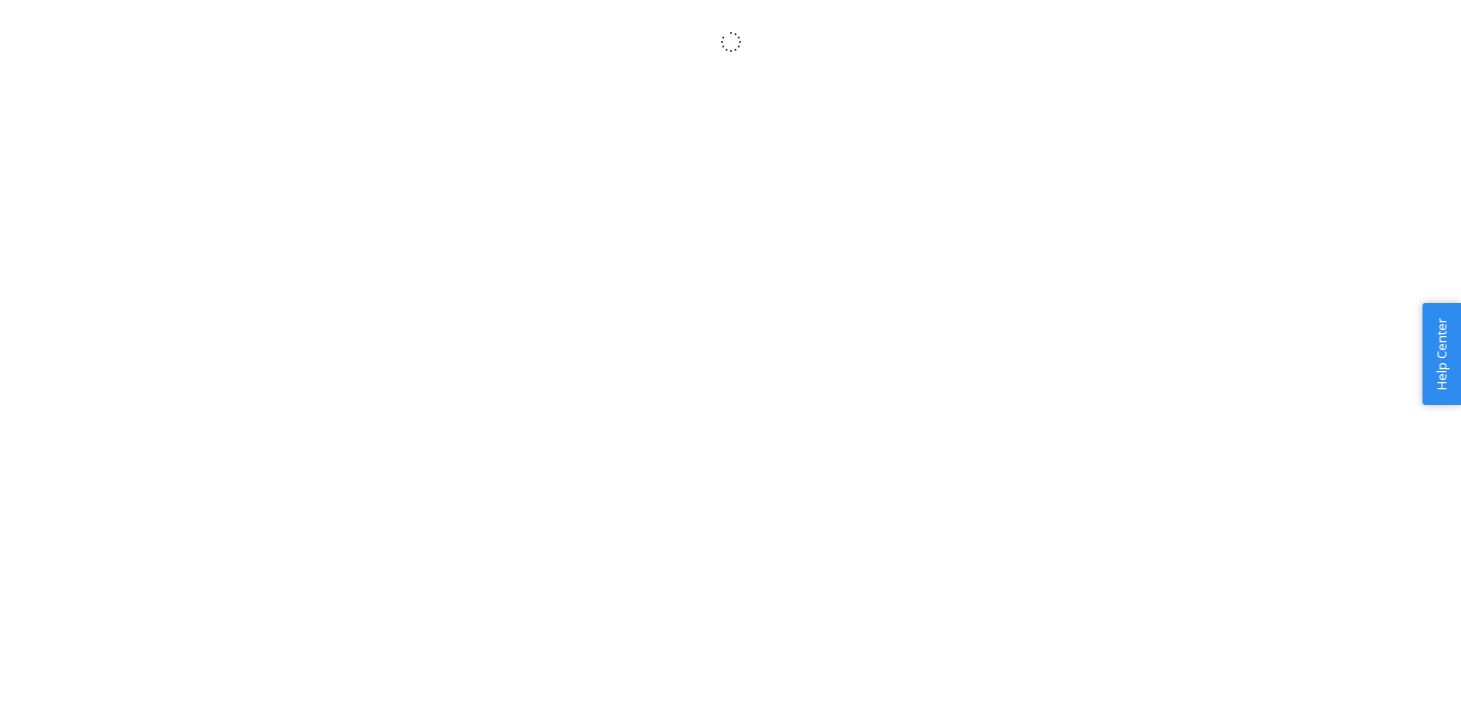 scroll, scrollTop: 0, scrollLeft: 0, axis: both 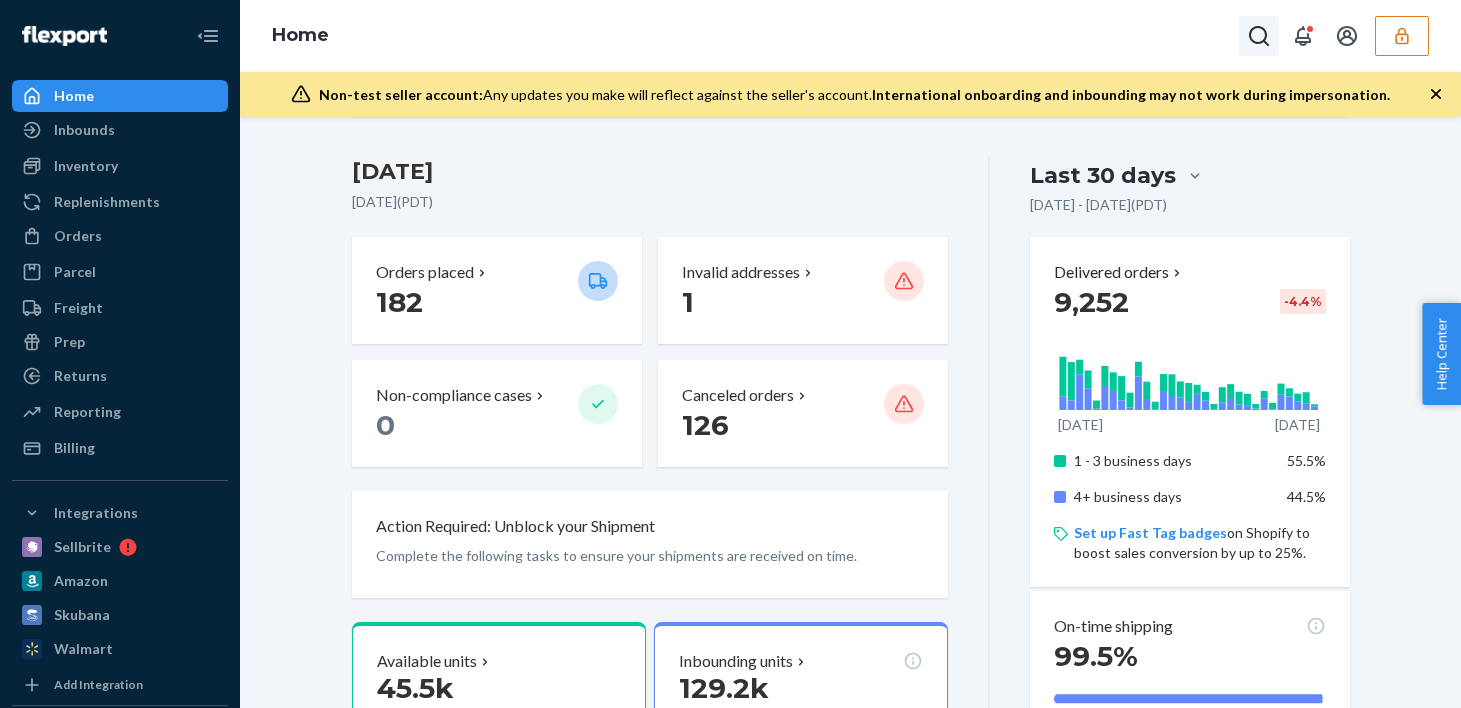 click 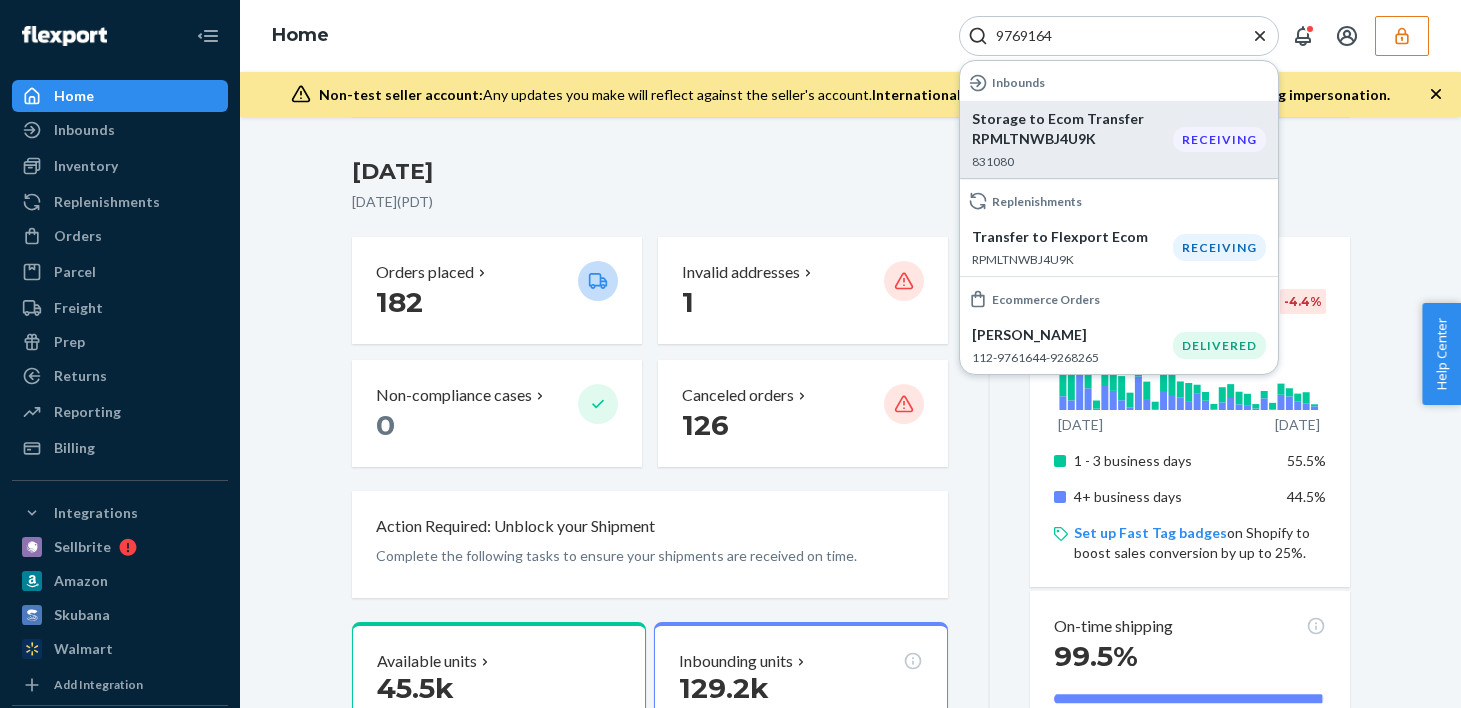 type on "9769164" 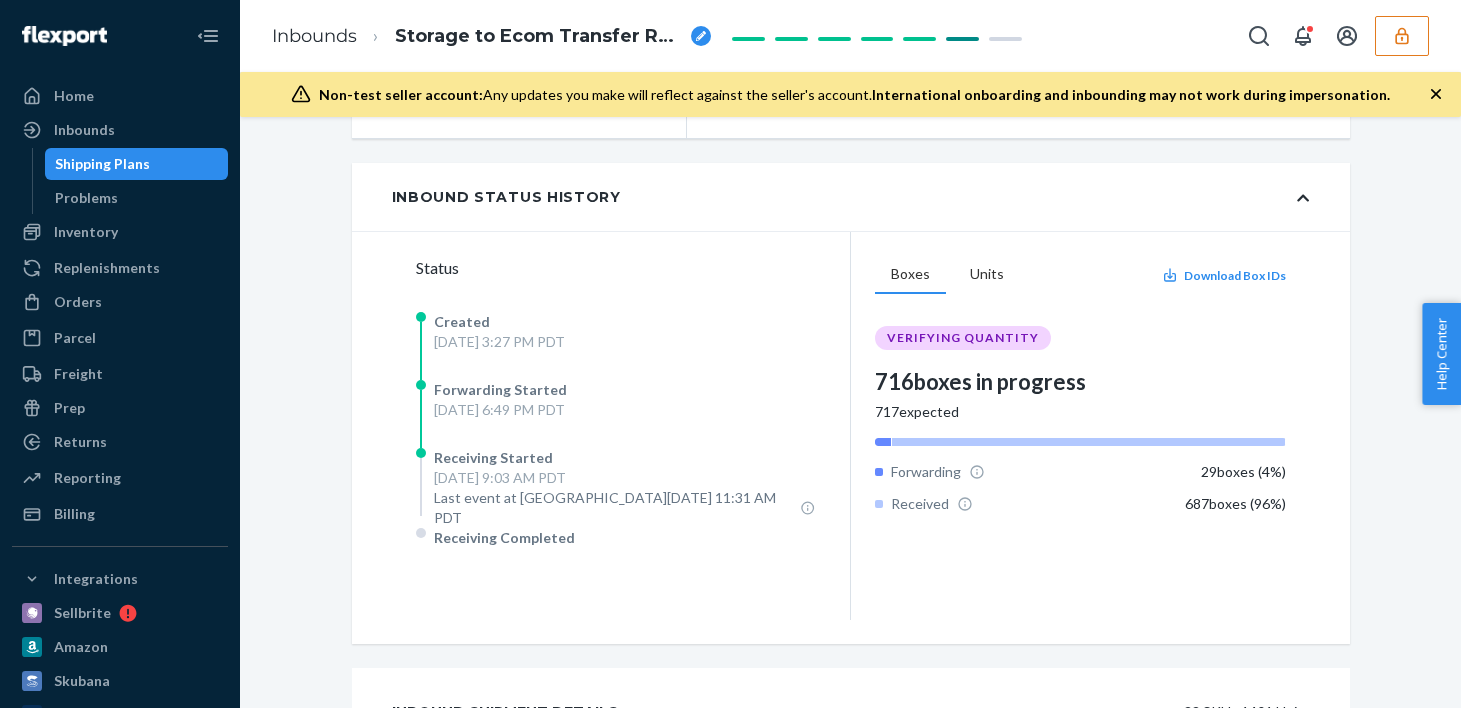scroll, scrollTop: 265, scrollLeft: 0, axis: vertical 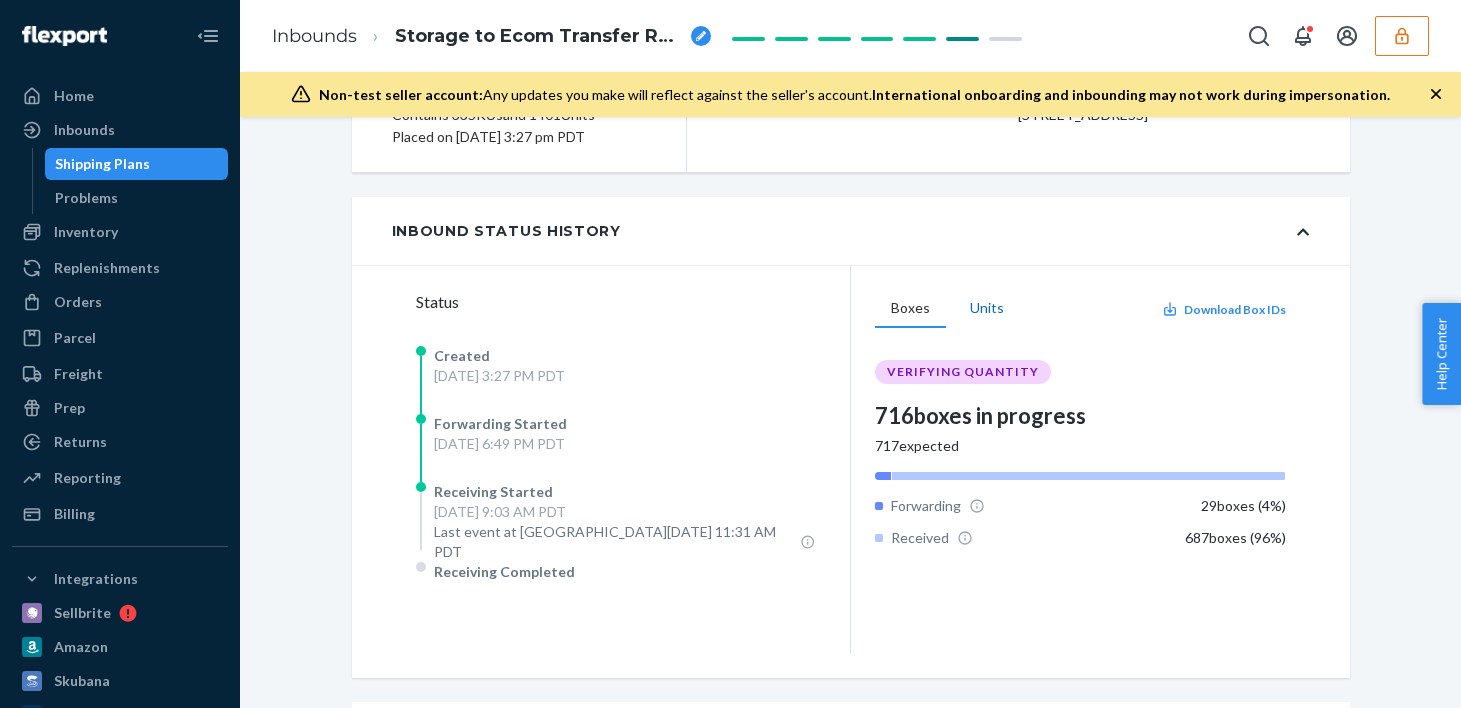 click on "Units" at bounding box center (987, 309) 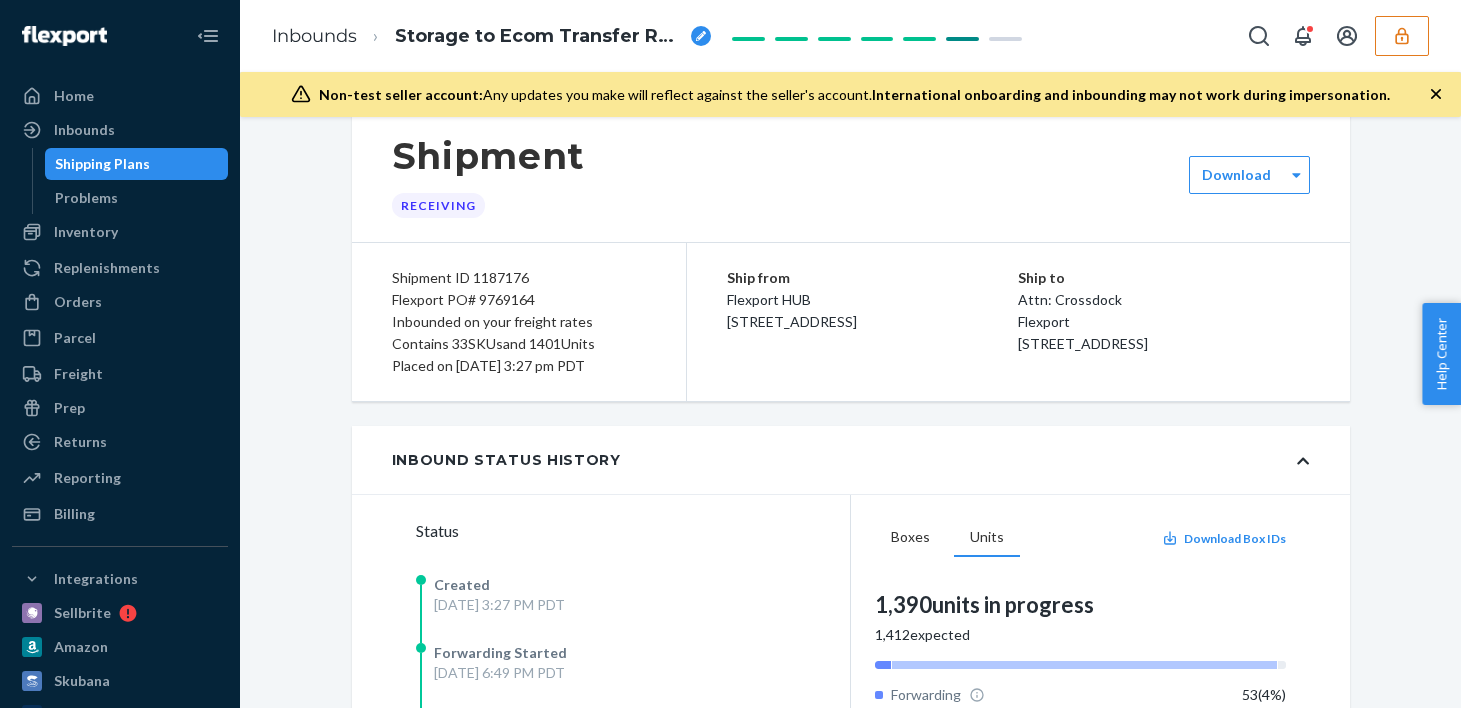 scroll, scrollTop: 0, scrollLeft: 0, axis: both 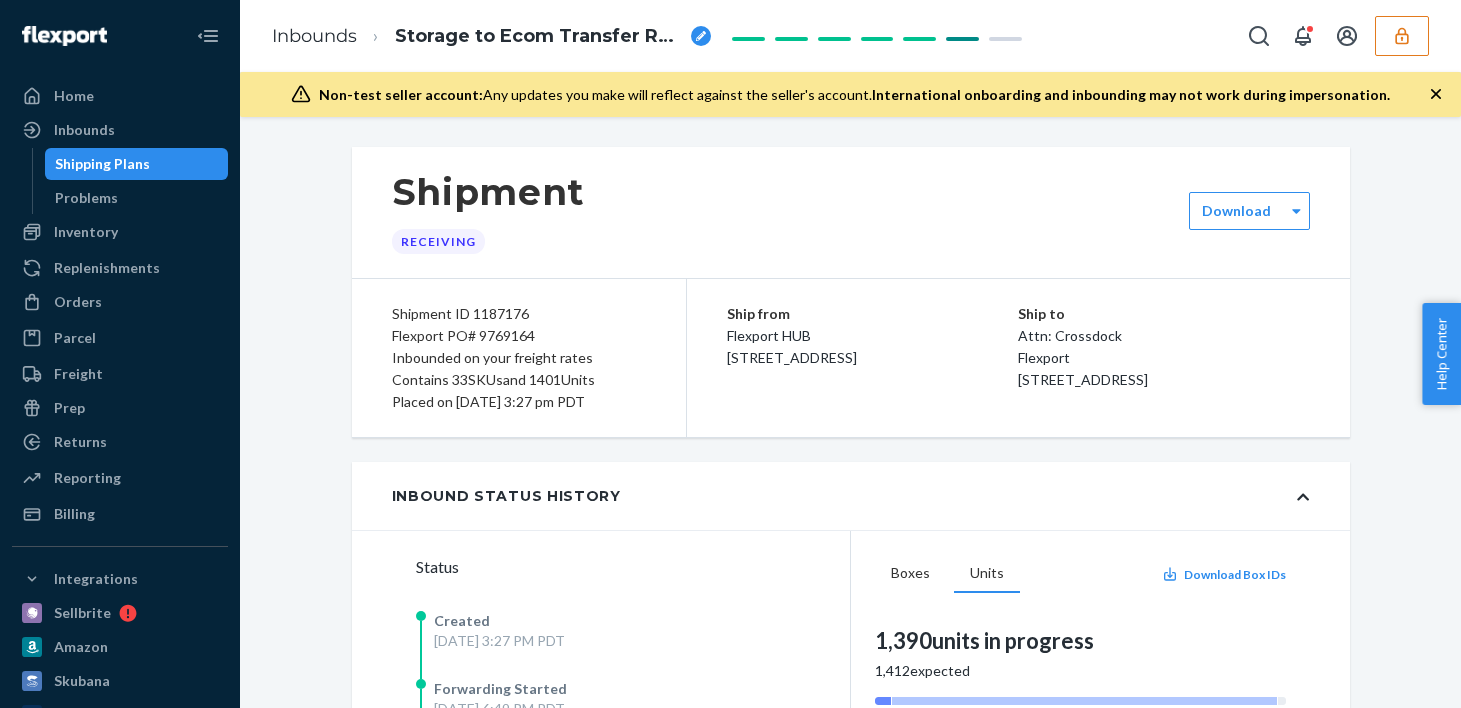 click on "Flexport PO# 9769164" at bounding box center (519, 336) 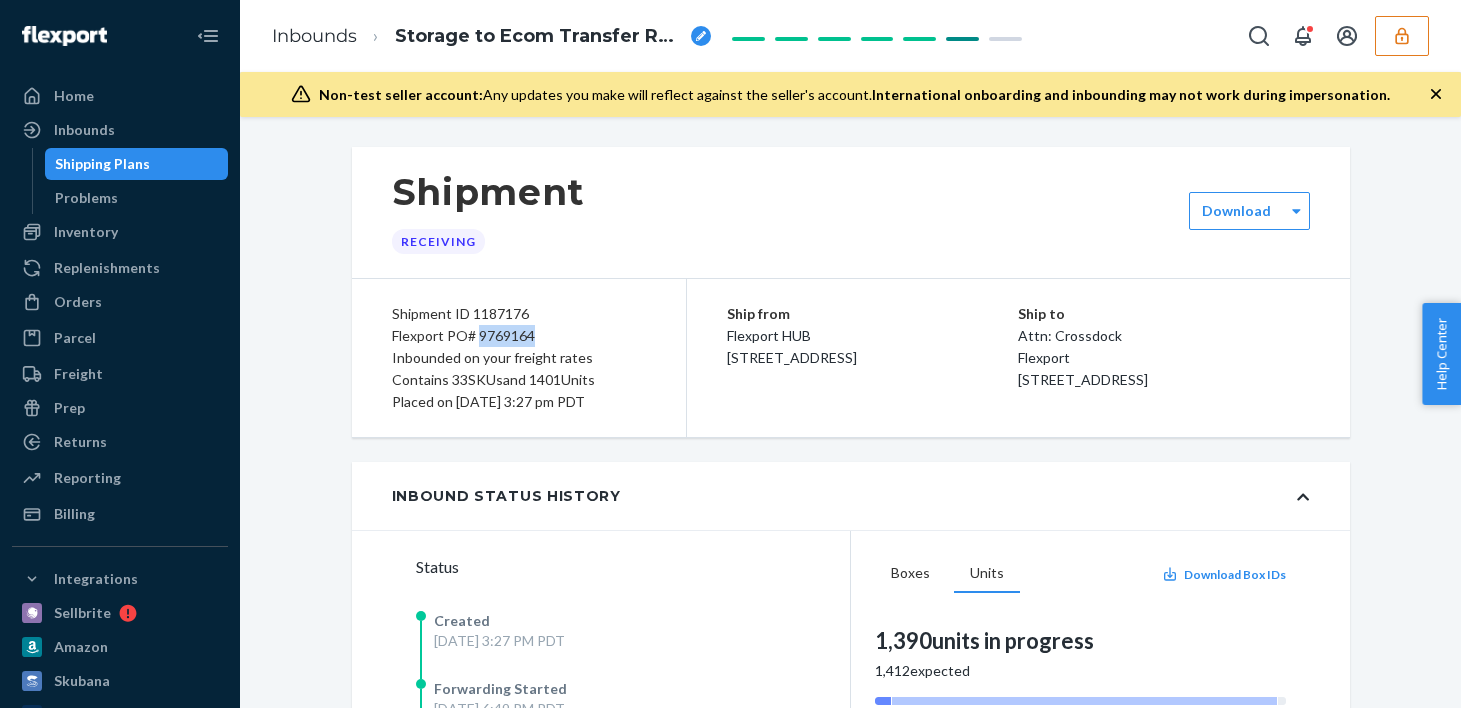 click on "Flexport PO# 9769164" at bounding box center (519, 336) 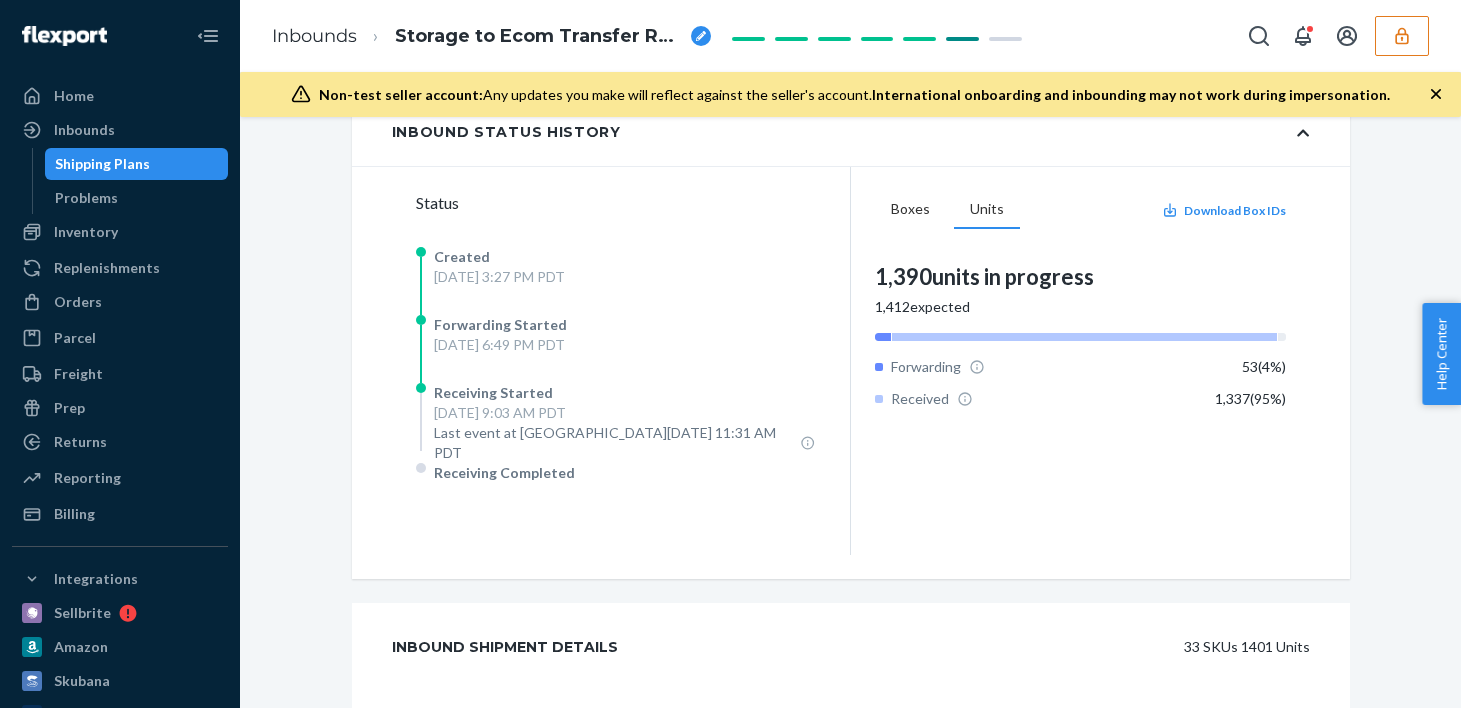scroll, scrollTop: 334, scrollLeft: 0, axis: vertical 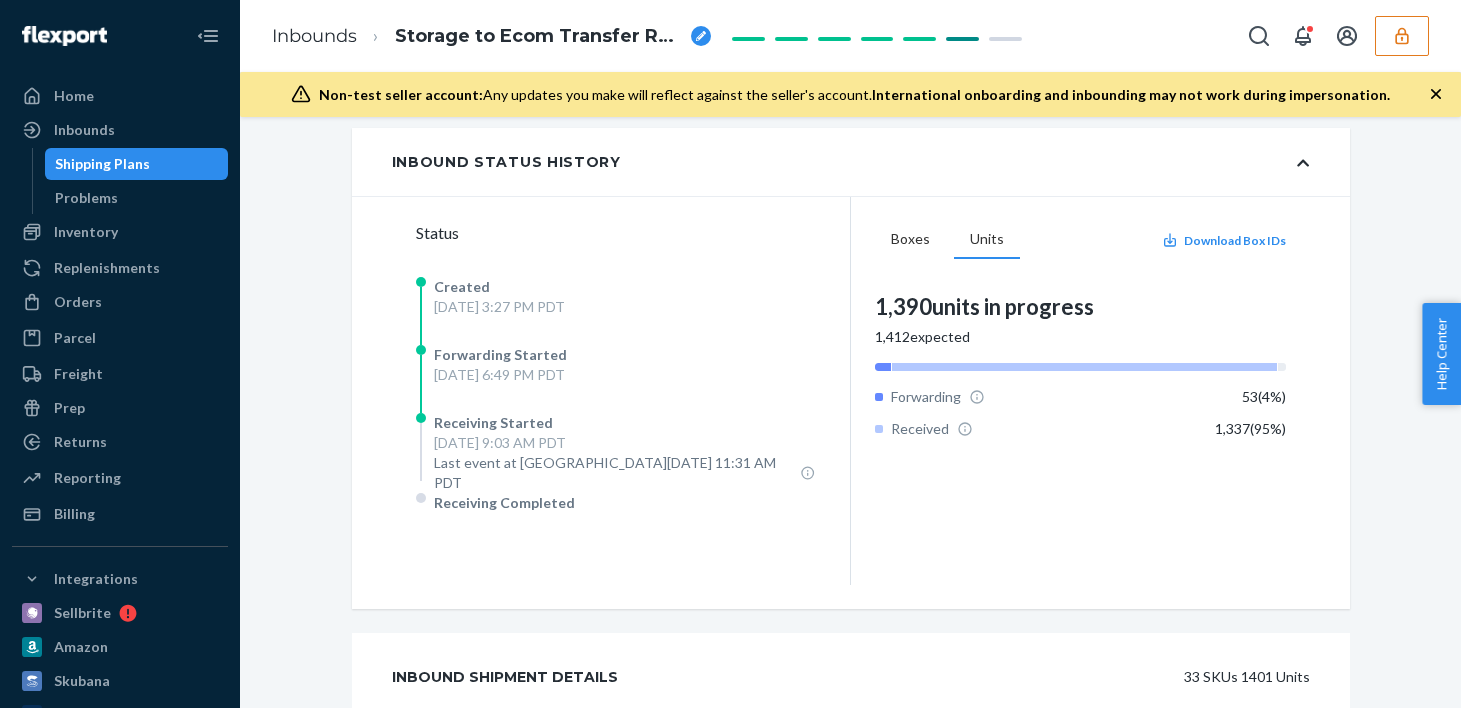 click at bounding box center (1402, 36) 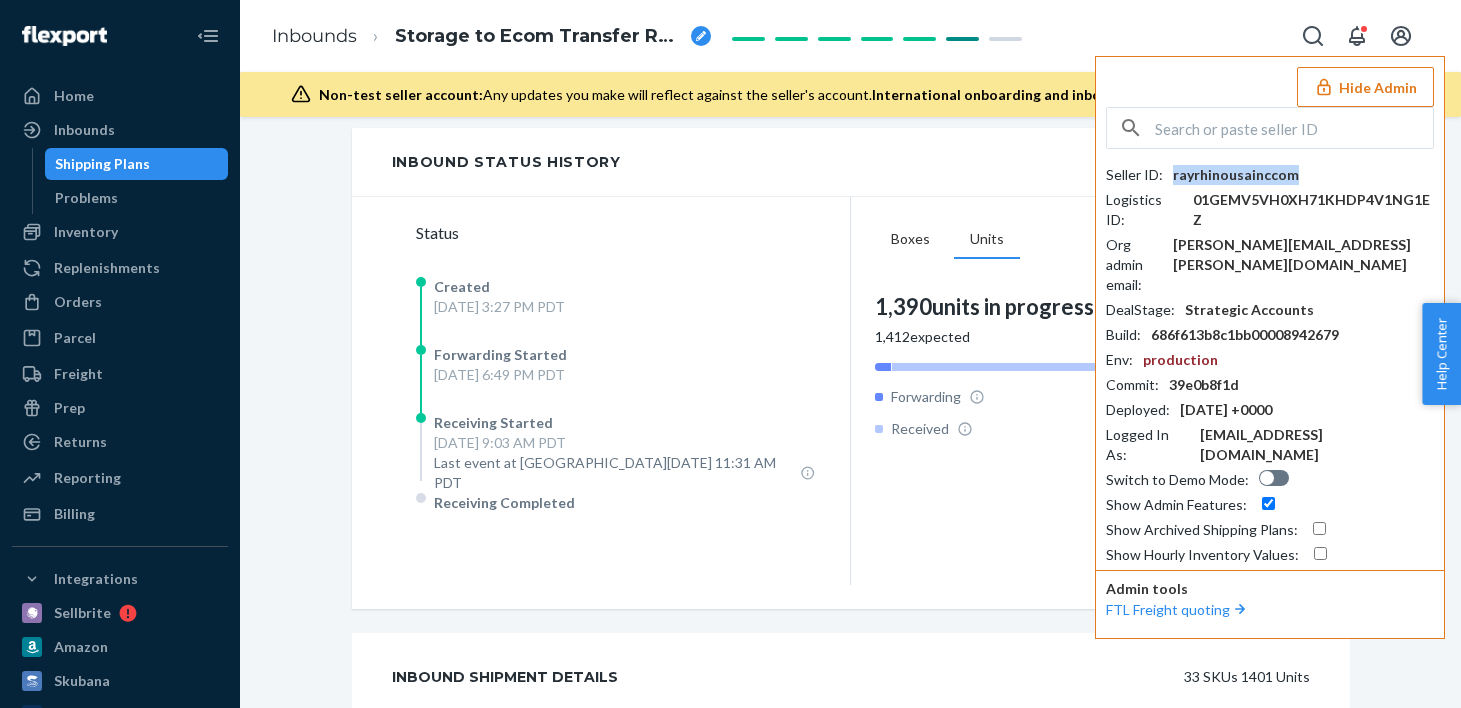 click on "rayrhinousainccom" at bounding box center (1236, 175) 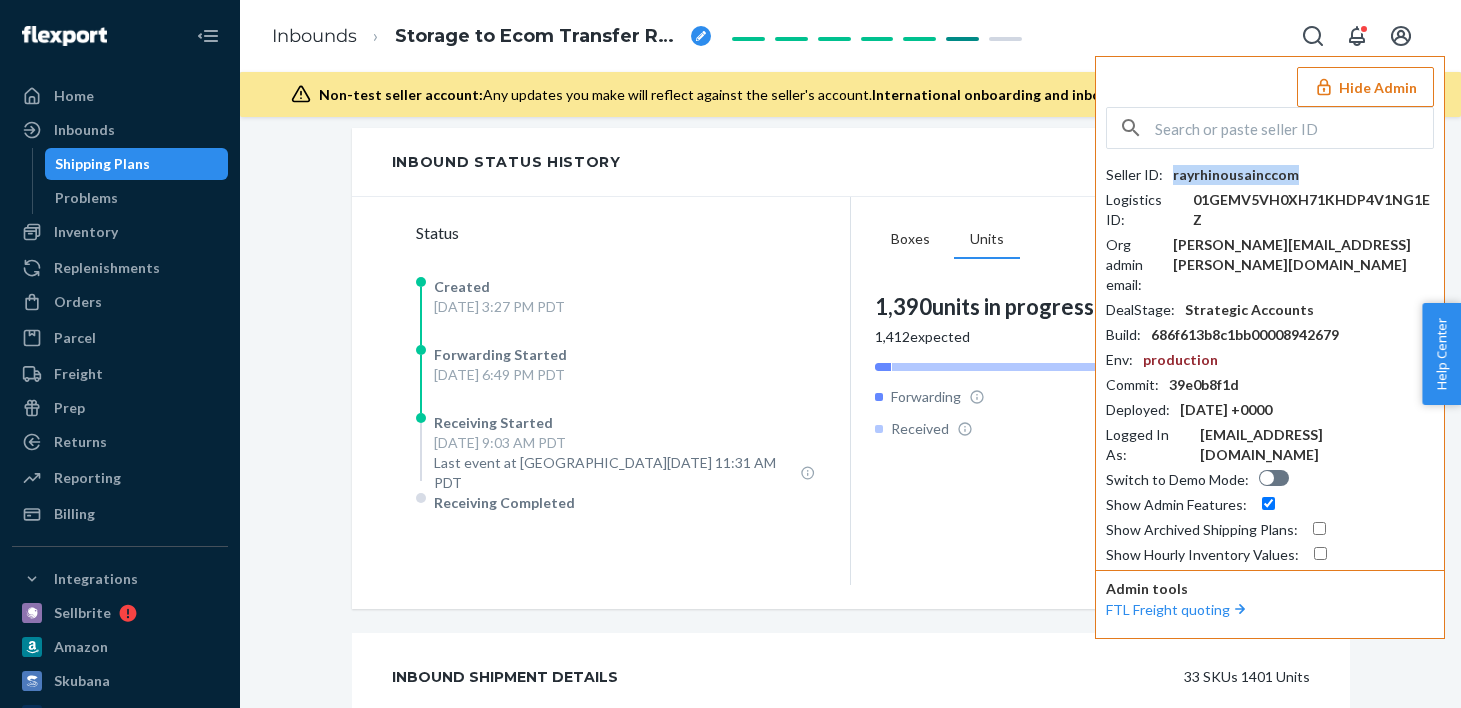 click on "Hide Admin" at bounding box center [1365, 87] 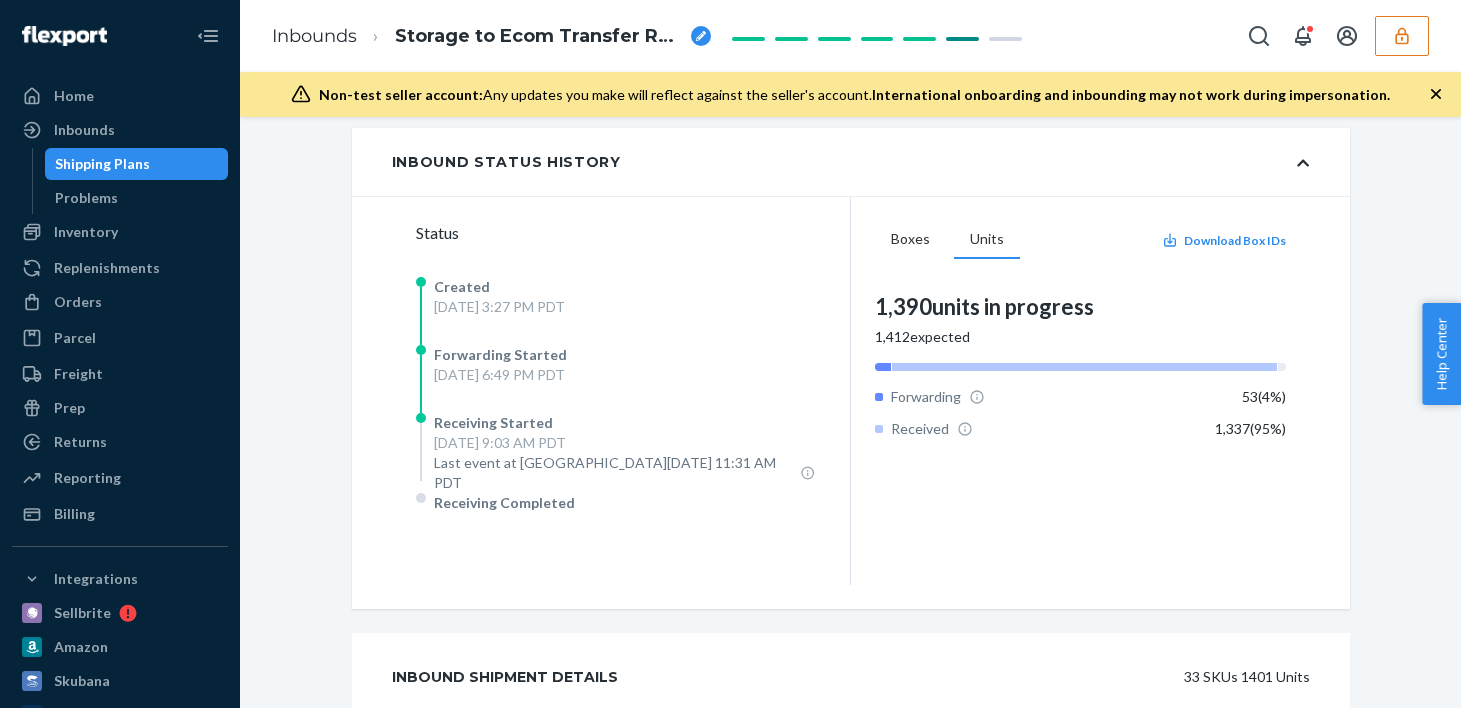 scroll, scrollTop: 0, scrollLeft: 0, axis: both 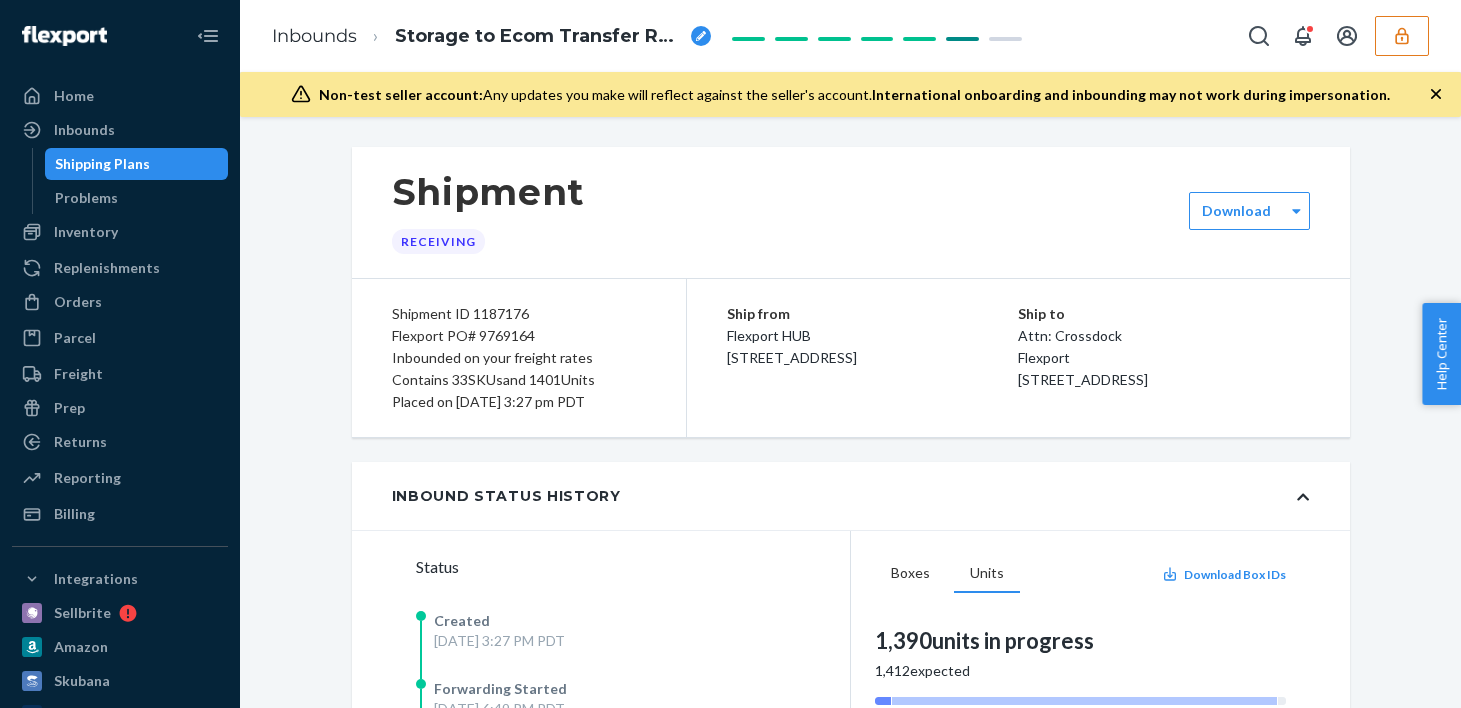 click on "Flexport PO# 9769164" at bounding box center (519, 336) 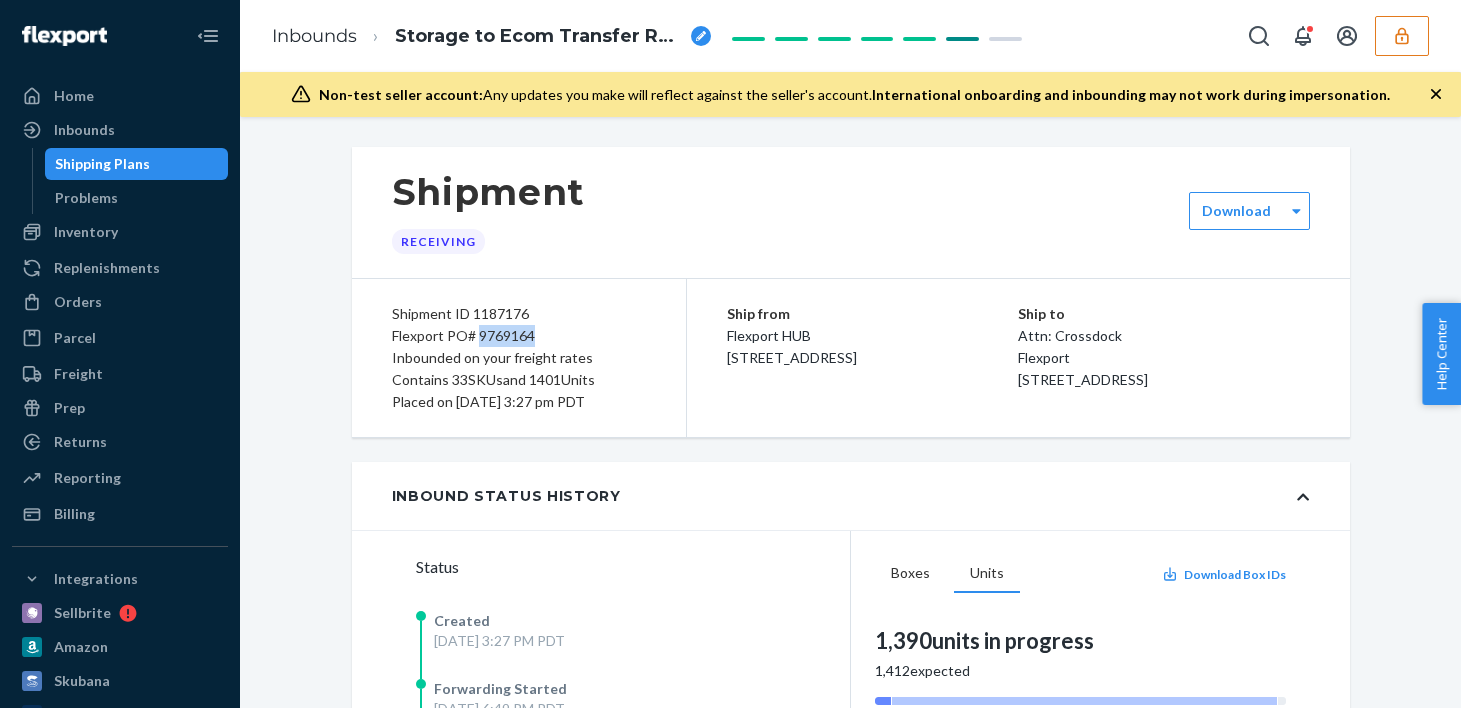 click on "Flexport PO# 9769164" at bounding box center [519, 336] 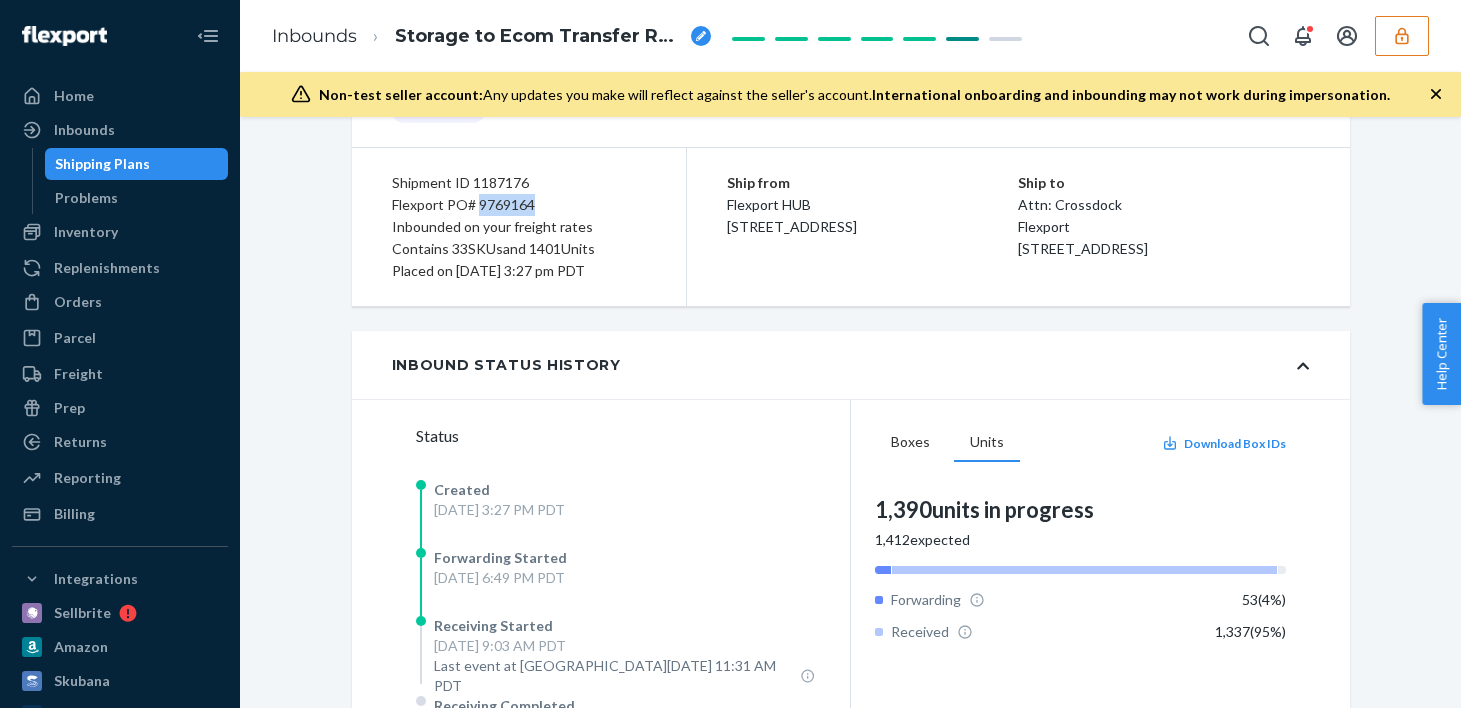 scroll, scrollTop: 0, scrollLeft: 0, axis: both 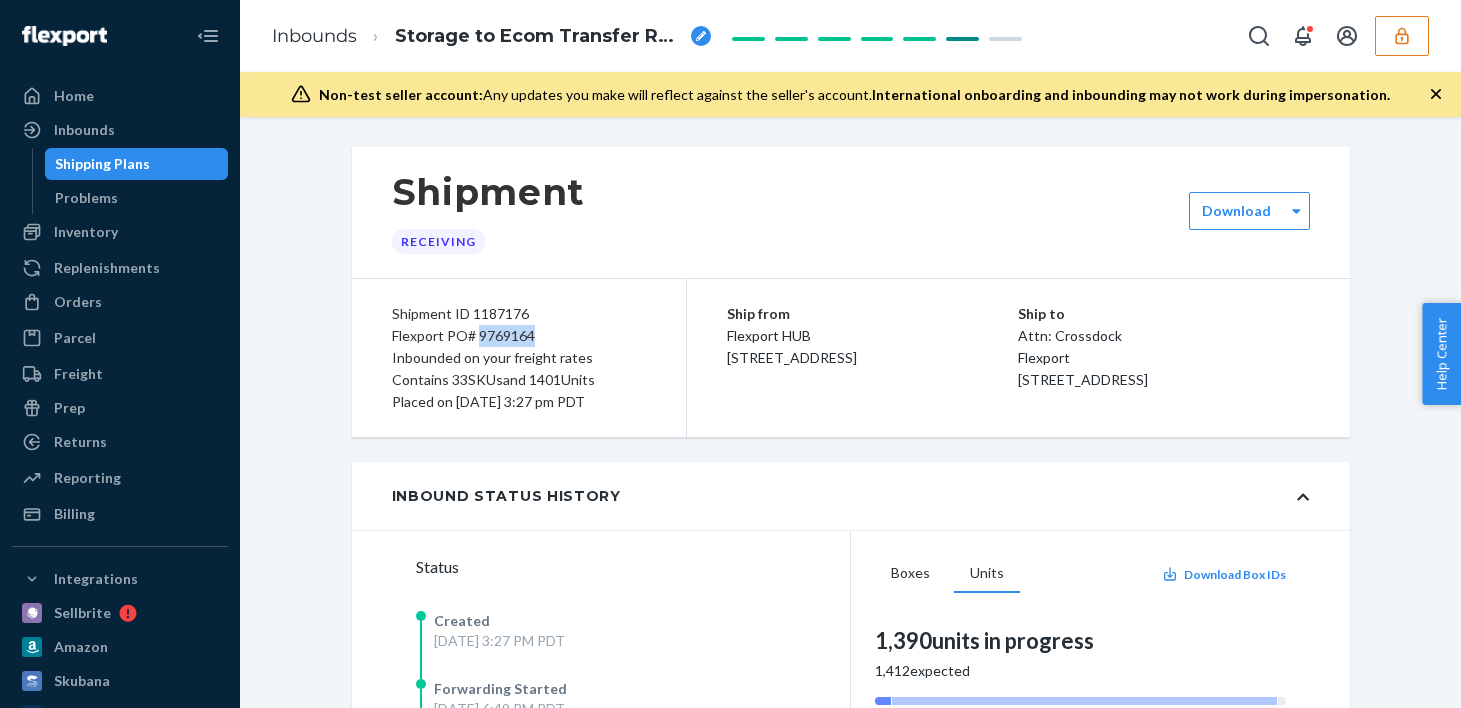click at bounding box center (1402, 36) 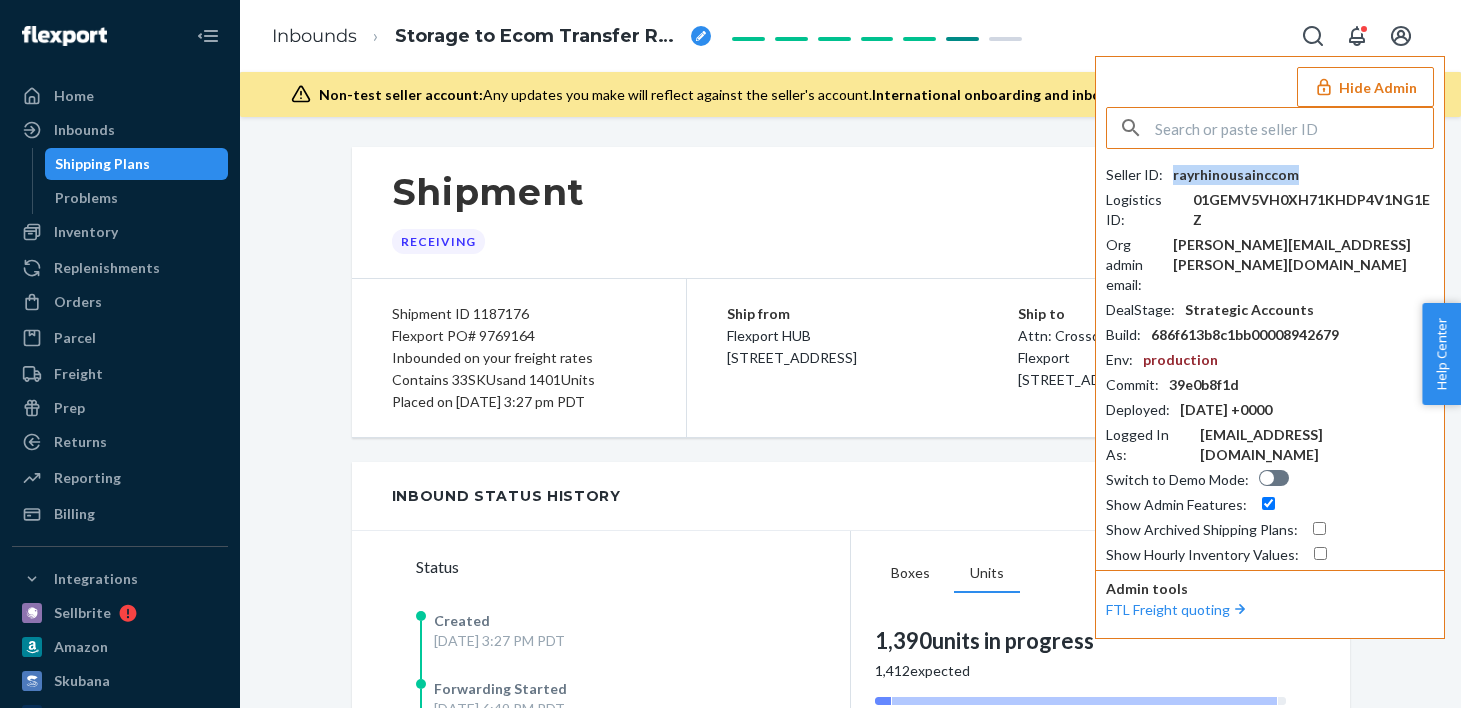click on "rayrhinousainccom" at bounding box center (1236, 175) 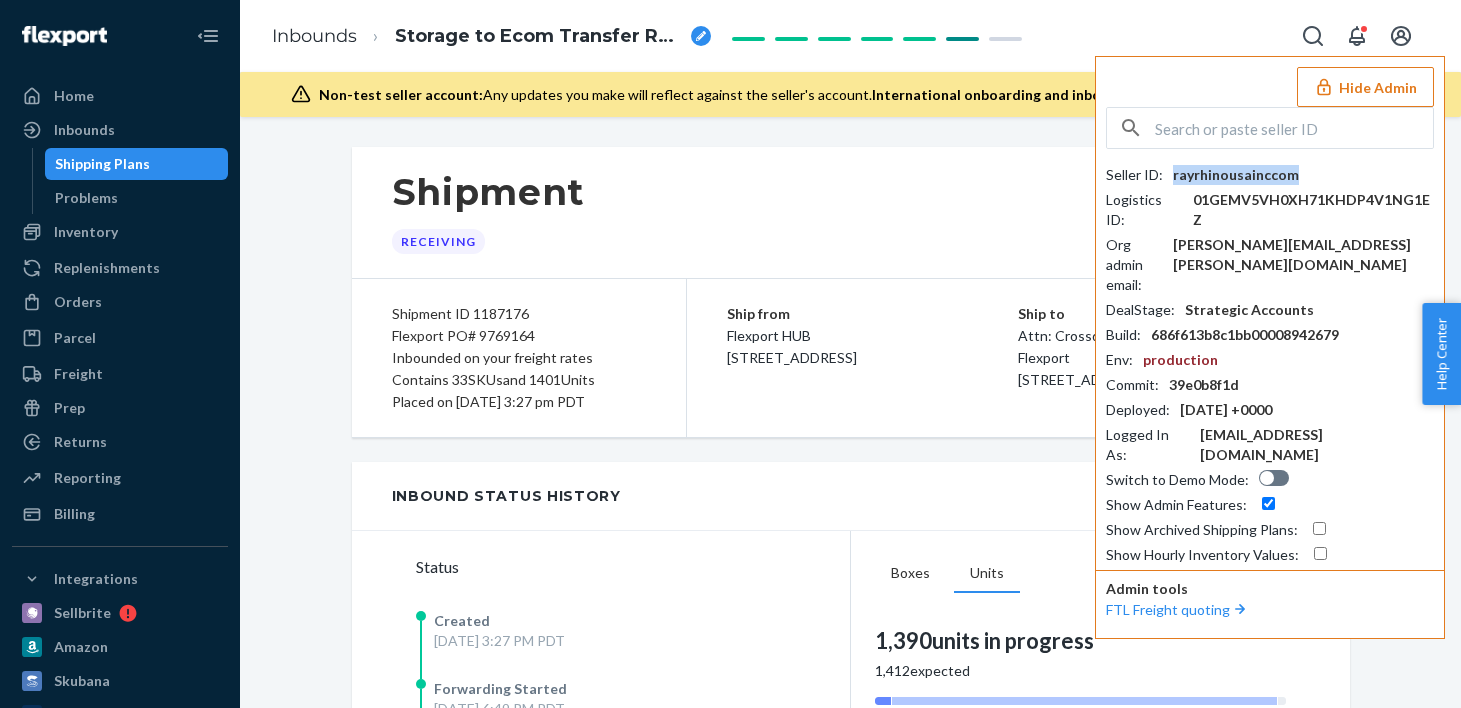 click on "Hide Admin" at bounding box center [1365, 87] 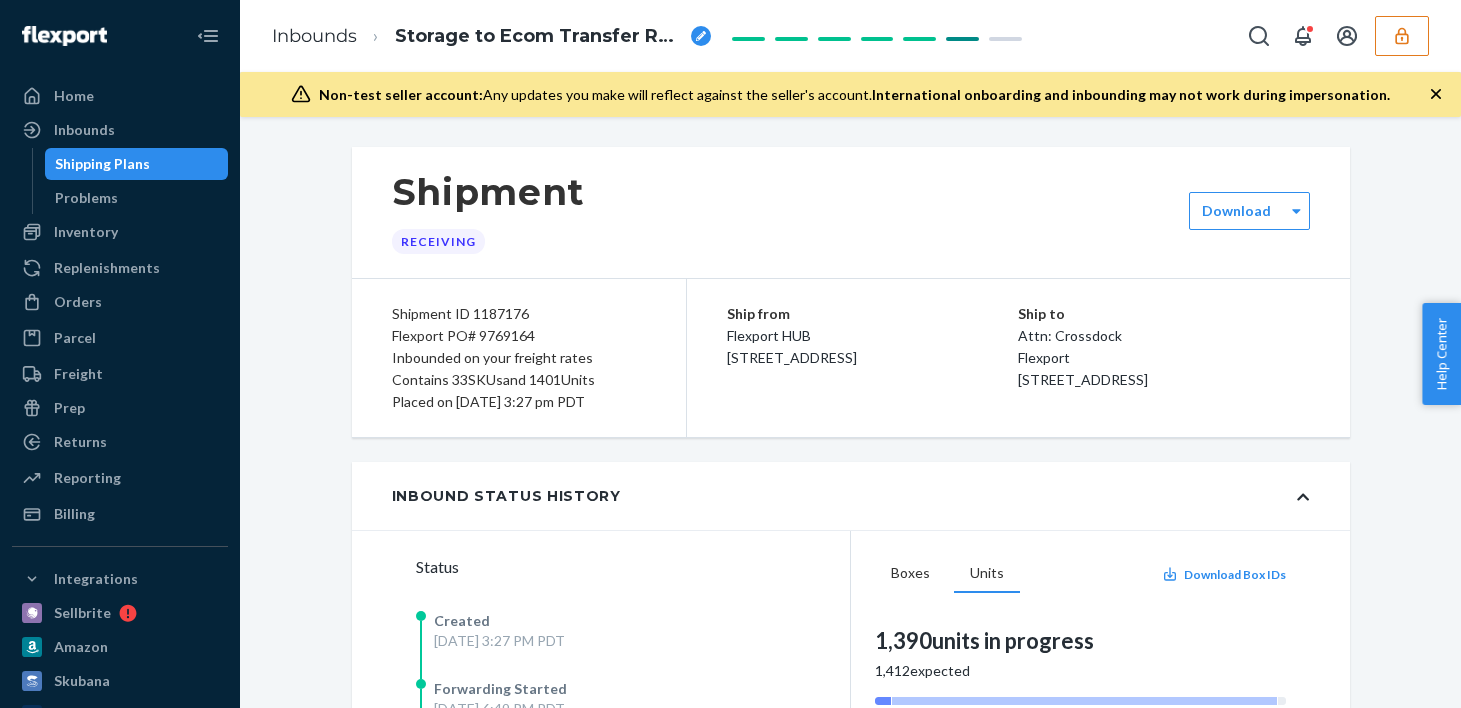 click on "Flexport PO# 9769164" at bounding box center (519, 336) 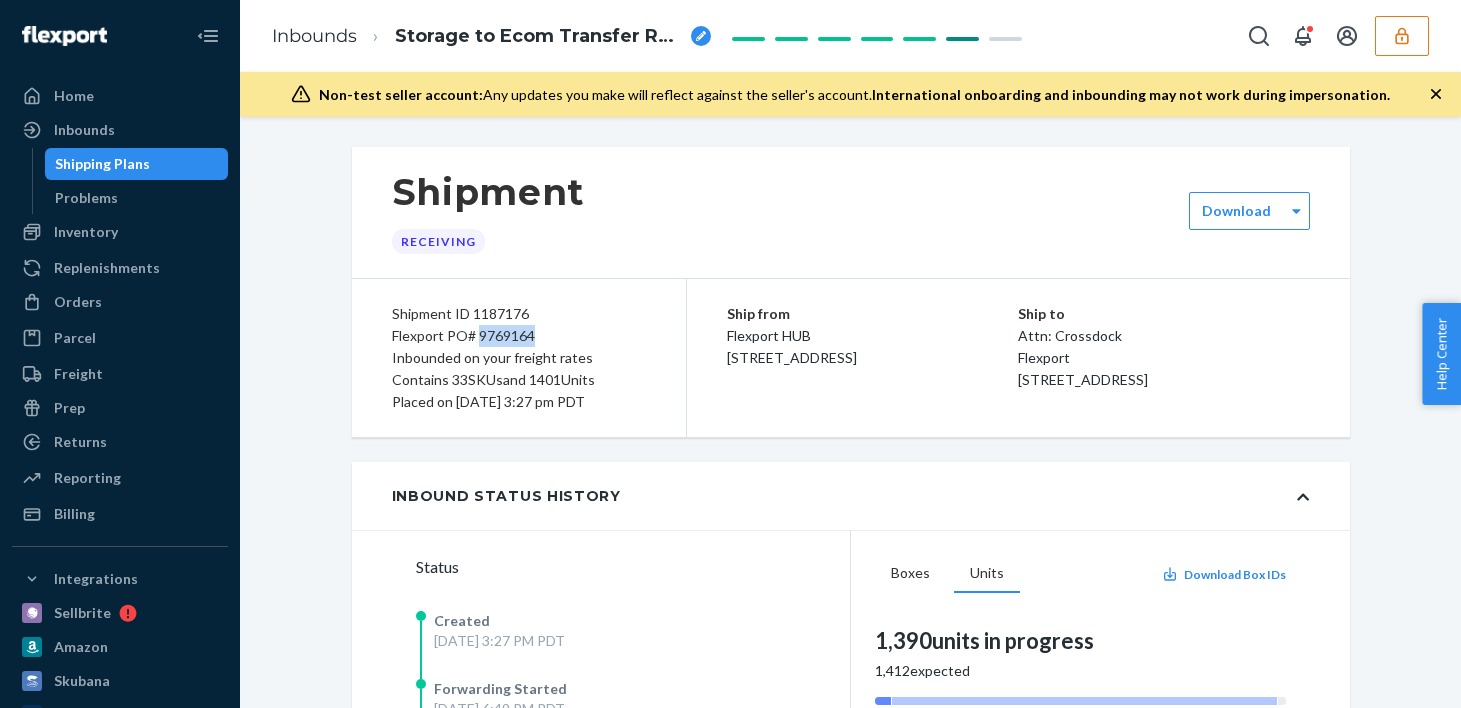 click on "Flexport PO# 9769164" at bounding box center (519, 336) 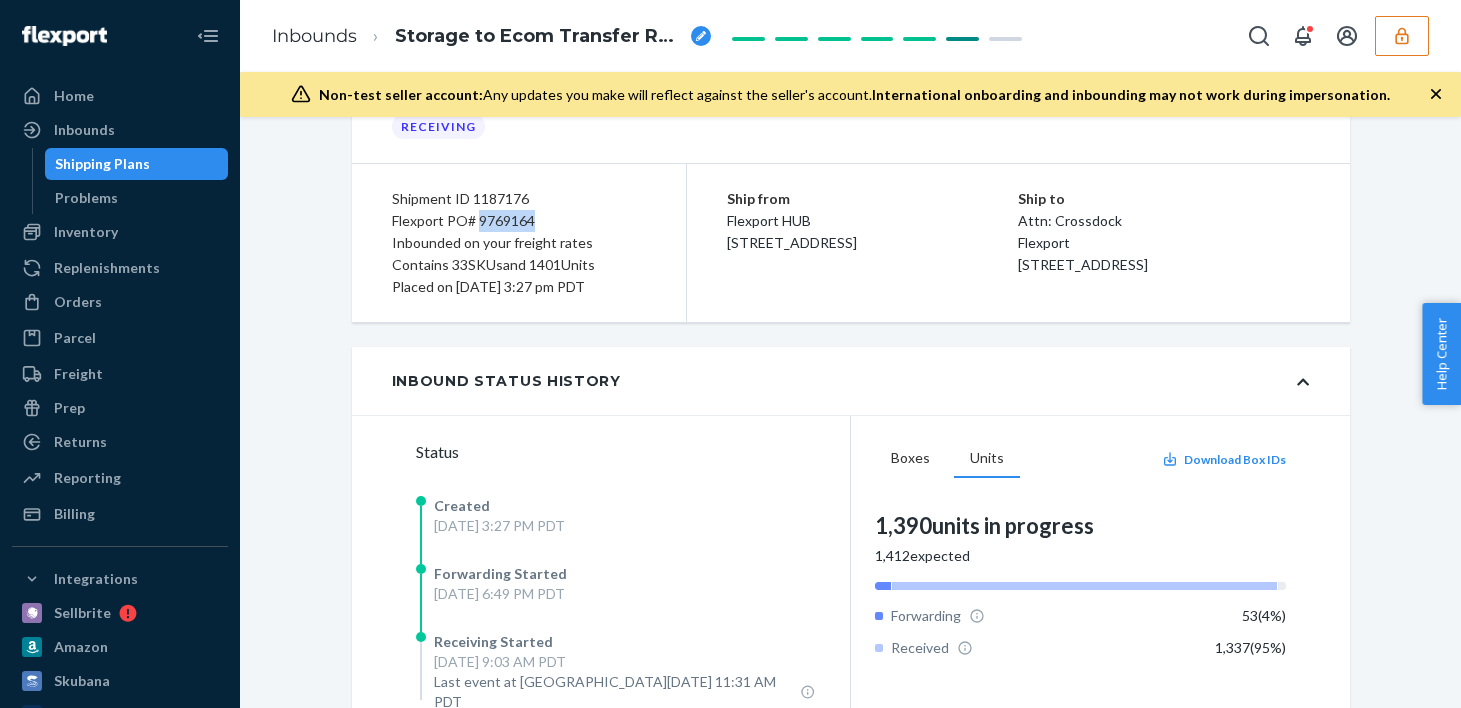 scroll, scrollTop: 113, scrollLeft: 0, axis: vertical 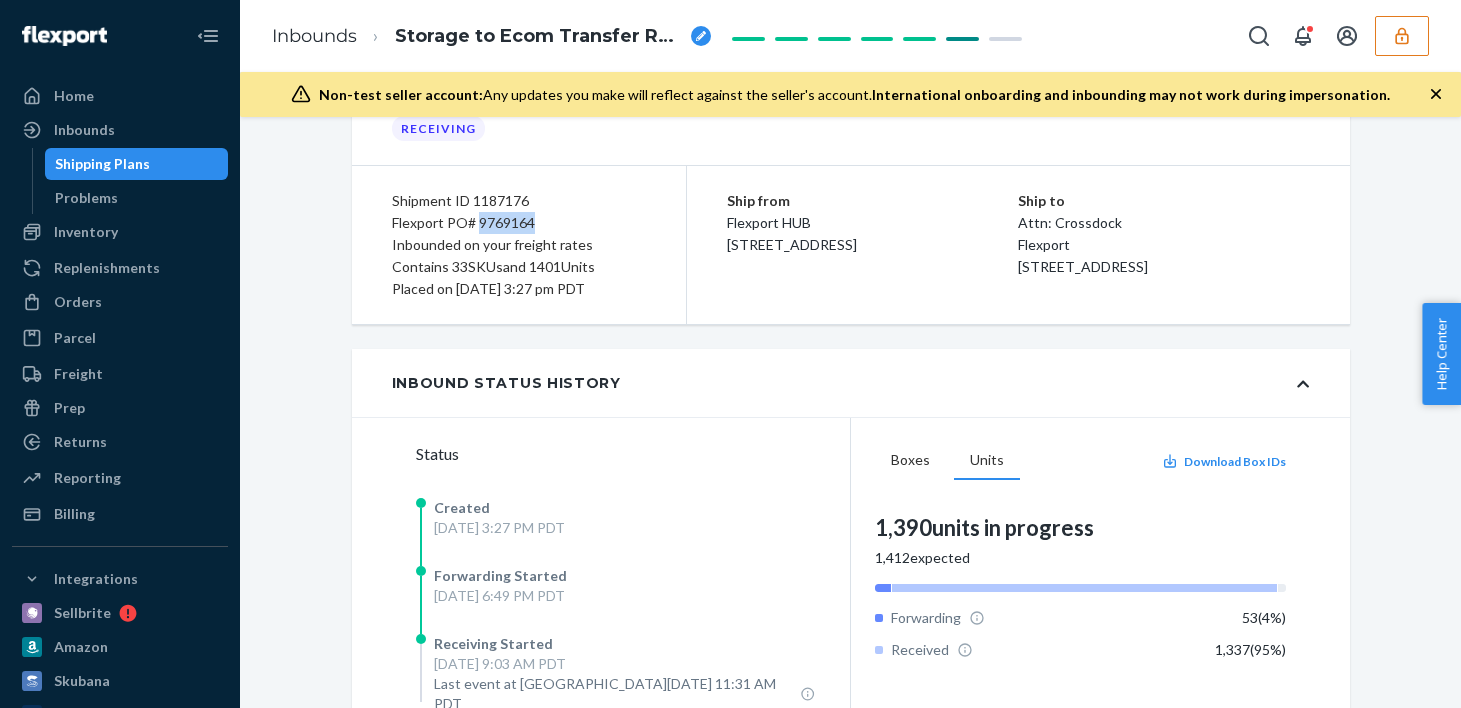 click on "Boxes Units Download Box IDs 1,390  units in progress 1,412  expected Forwarding 53  ( 4 %) Received 1,337  ( 95 %)" at bounding box center (1080, 612) 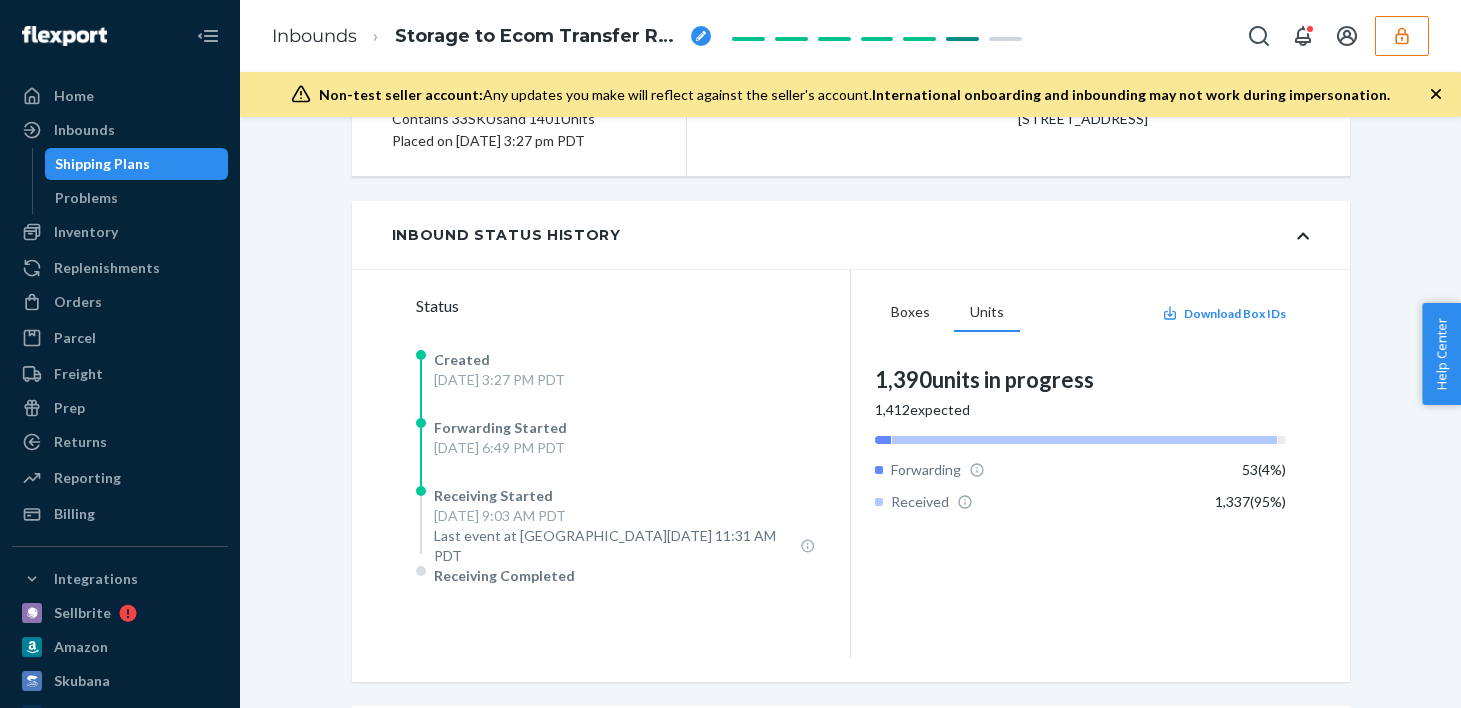 scroll, scrollTop: 0, scrollLeft: 0, axis: both 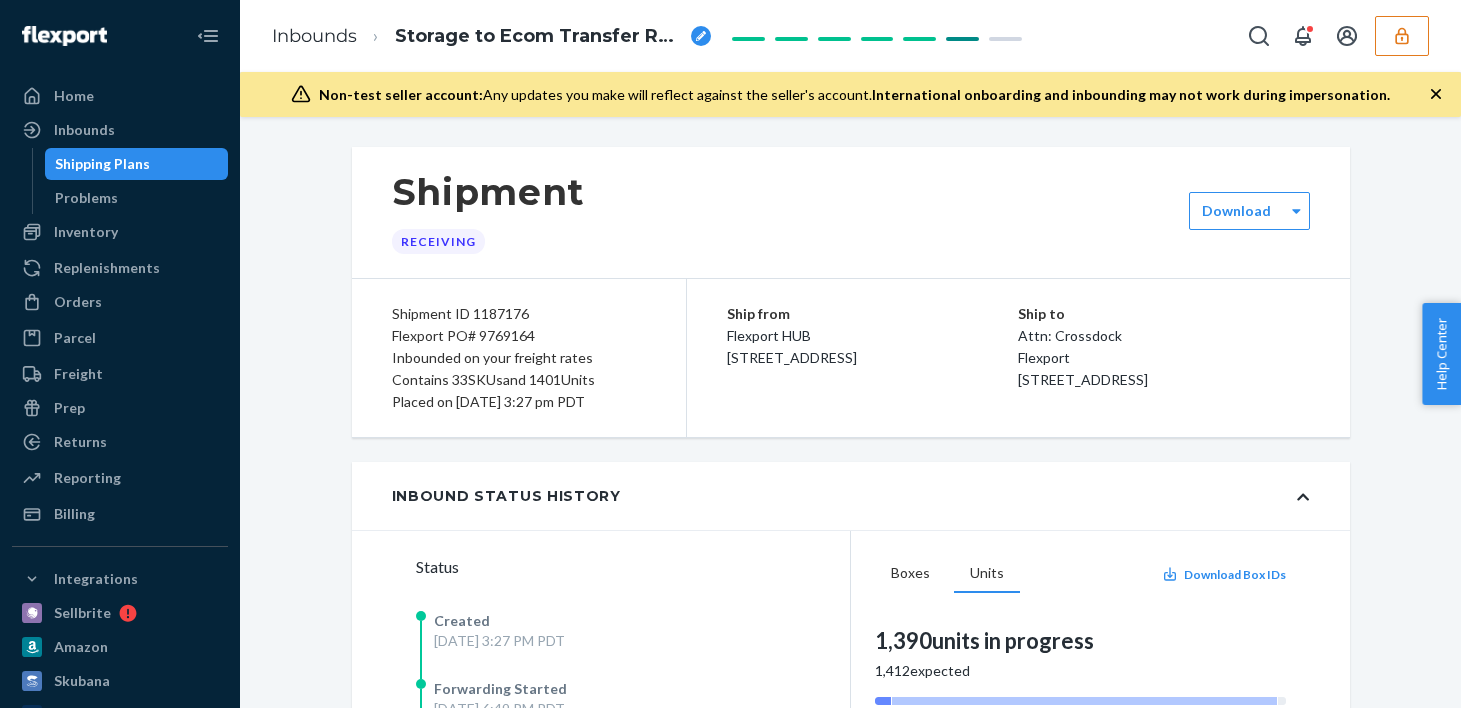click on "Storage to Ecom Transfer RPMLTNWBJ4U9K" at bounding box center [539, 37] 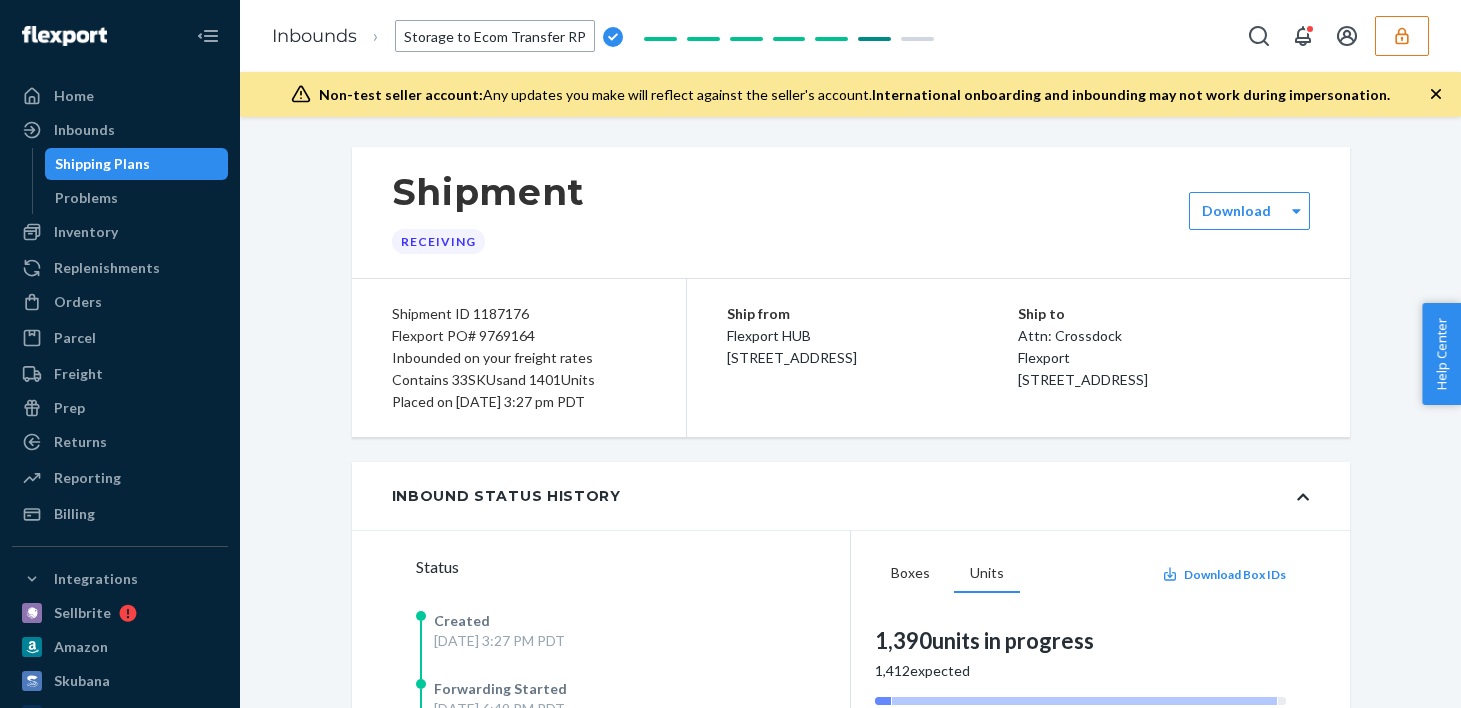 scroll, scrollTop: 0, scrollLeft: 95, axis: horizontal 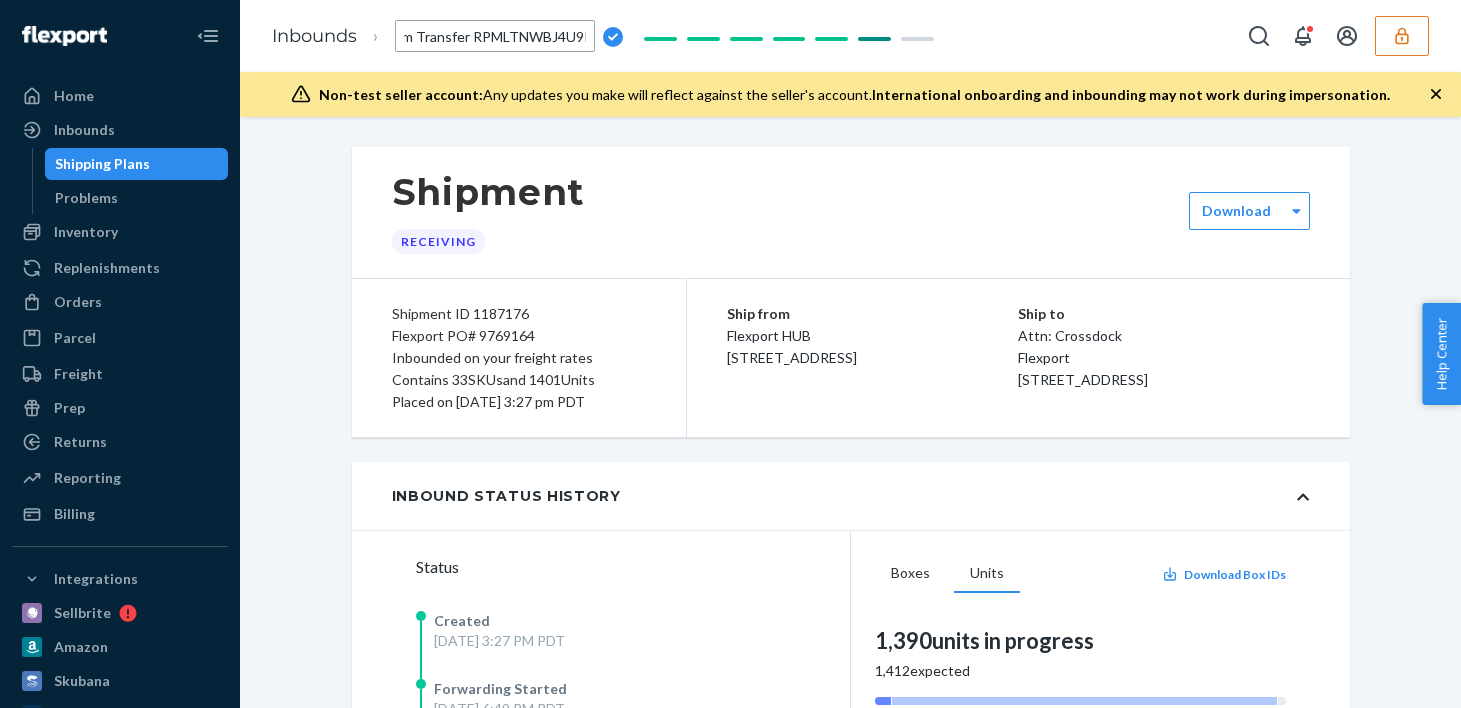 click on "Shipment Receiving" at bounding box center [851, 212] 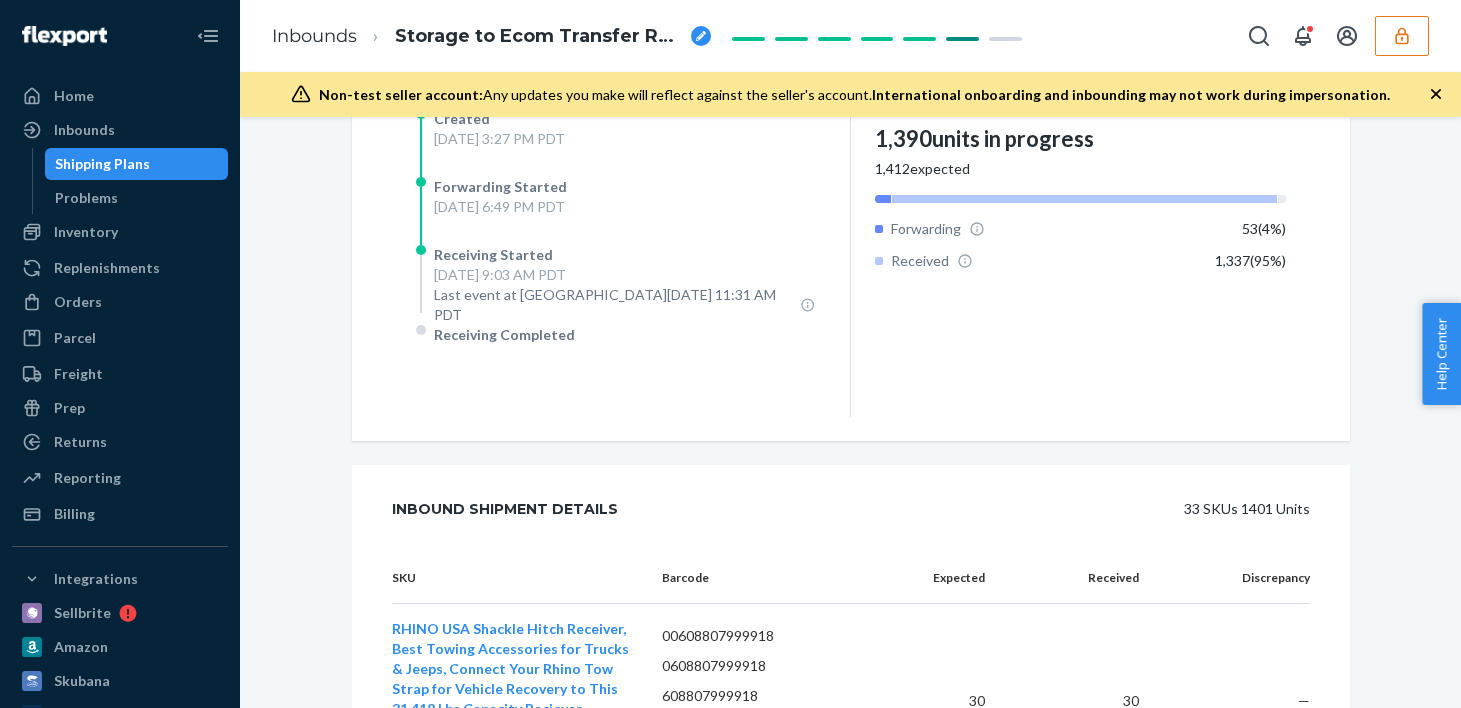 scroll, scrollTop: 0, scrollLeft: 0, axis: both 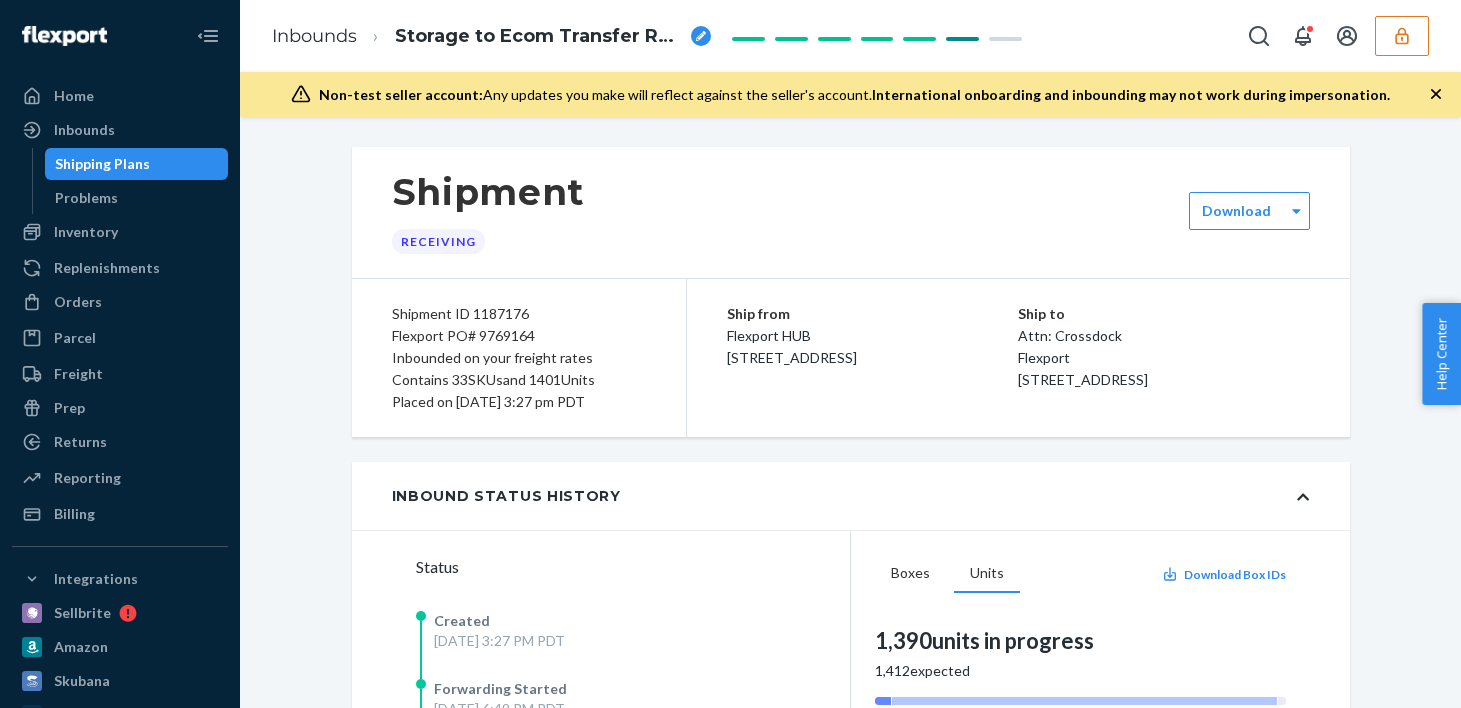 click on "Flexport PO# 9769164" at bounding box center [519, 336] 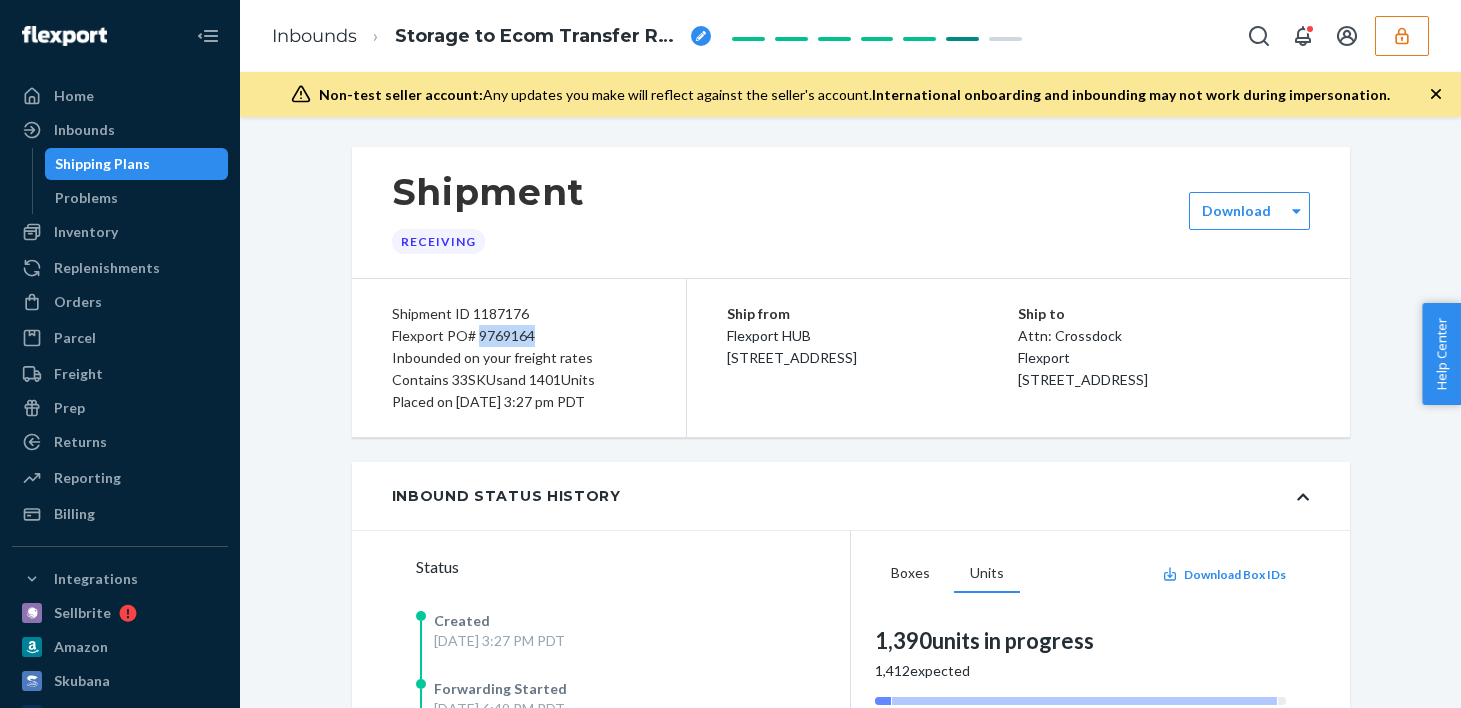 click on "Flexport PO# 9769164" at bounding box center (519, 336) 